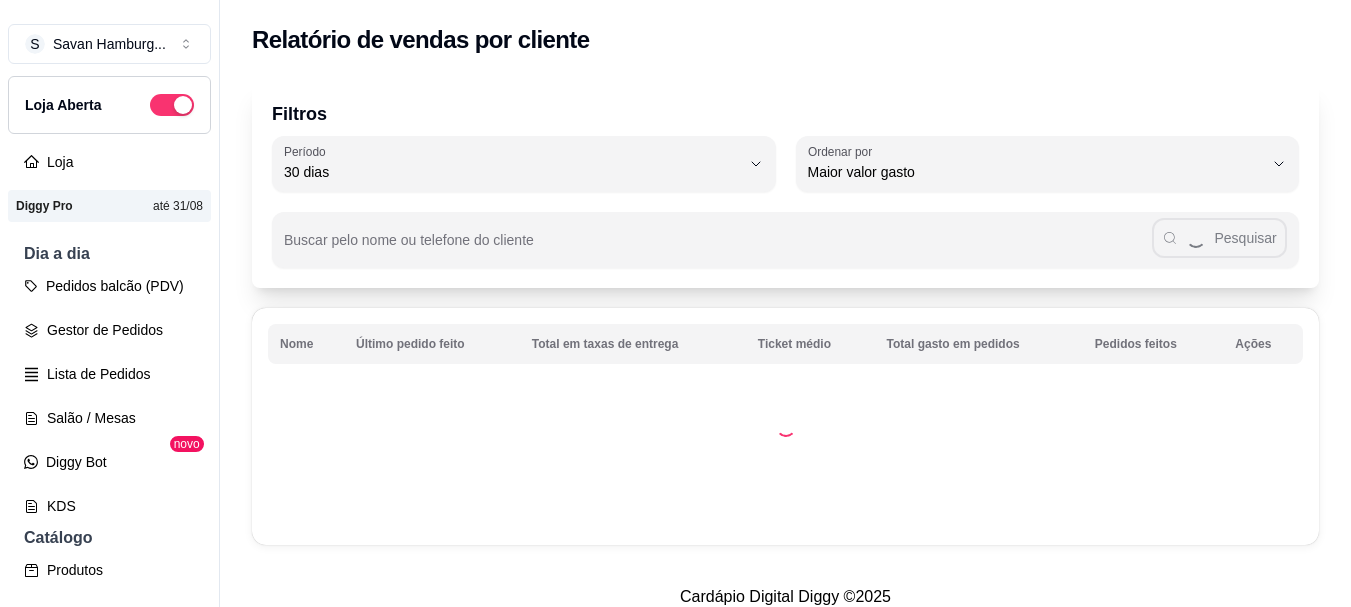 select on "30" 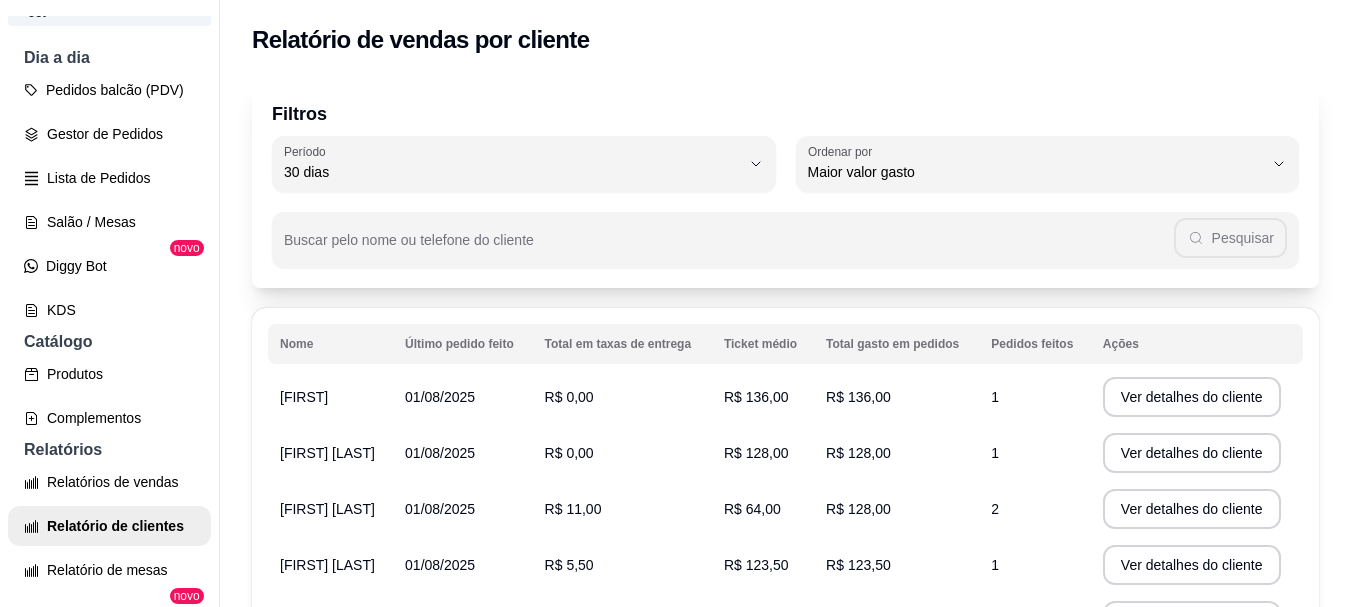 click on "Filtros 30 Período Hoje Ontem 7 dias 15 dias 30 dias 45 dias 60 dias Período 30 dias HIGHEST_TOTAL_SPENT_WITH_ORDERS Ordenar por Maior número de pedidos Maior ticket médio Maior valor gasto Último pedido feito Ordenar por Maior valor gasto Buscar pelo nome ou telefone do cliente Pesquisar Nome Último pedido feito Total em taxas de entrega Ticket médio Total gasto em pedidos Pedidos feitos Ações [FIRST]  [DATE] R$ 0,00 R$ 136,00 R$ 136,00 1 Ver detalhes do cliente [FIRST] [LAST] 01/08/2025 R$ 0,00 R$ 128,00 R$ 128,00 1 Ver detalhes do cliente [FIRST] [LAST]  01/08/2025 R$ 11,00 R$ 64,00 R$ 128,00 2 Ver detalhes do cliente [FIRST] [LAST]  01/08/2025 R$ 5,50 R$ 123,50 R$ 123,50 1 Ver detalhes do cliente [FIRST] 01/08/2025 R$ 2,00 R$ 100,00 R$ 100,00 1 Ver detalhes do cliente [FIRST]  03/08/2025 R$ 2,00 R$ 77,00 R$ 77,00 1 Ver detalhes do cliente [FIRST] 02/08/2025 R$ 3,00 R$ 57,00 R$ 57,00 1 Ver detalhes do cliente [FIRST] 02/08/2025 R$ 5,50 R$ 56,50 R$ 56,50" at bounding box center (785, 516) 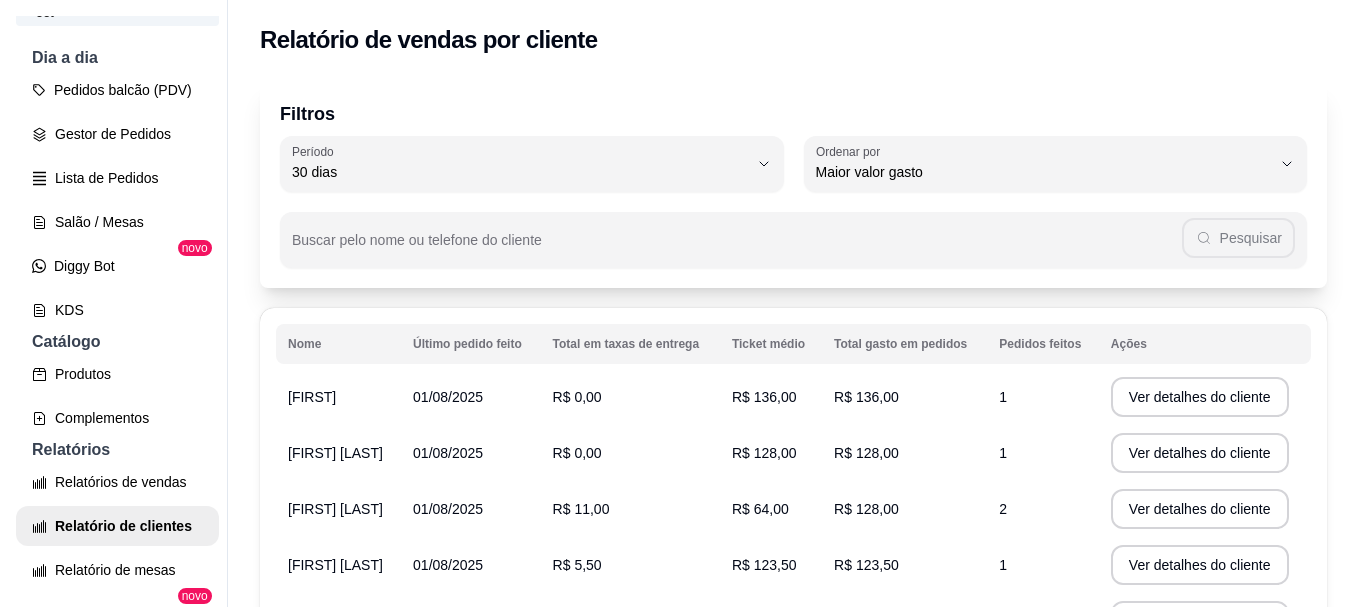 scroll, scrollTop: 727, scrollLeft: 0, axis: vertical 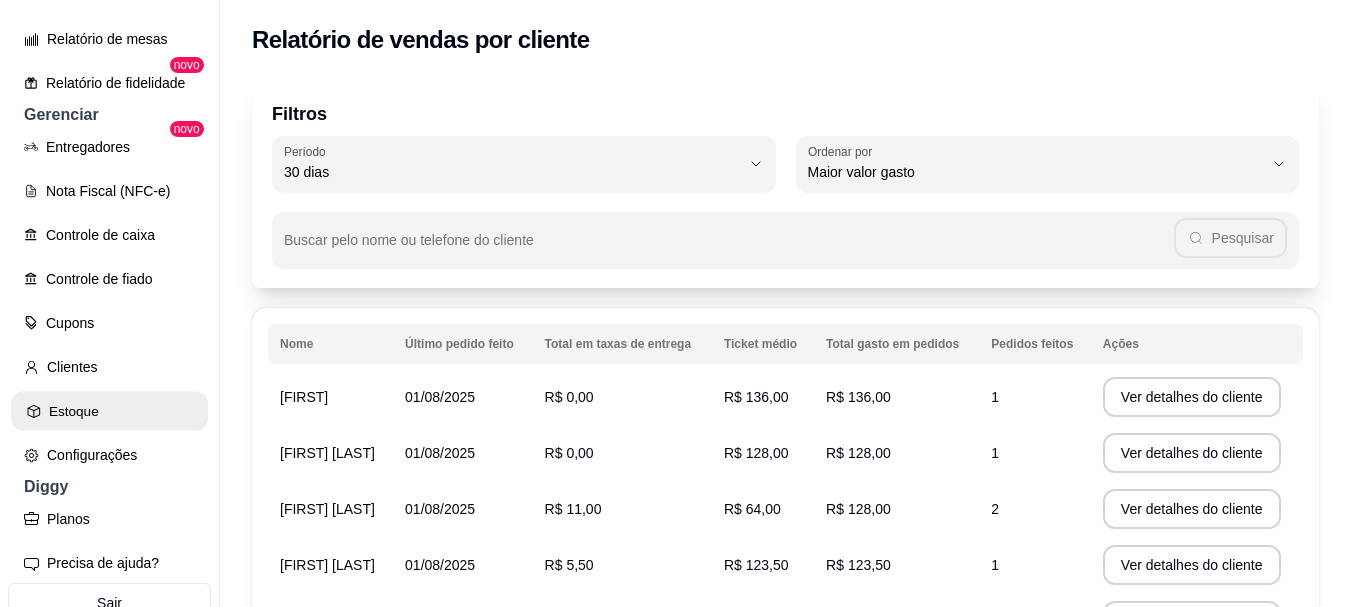 click on "Estoque" at bounding box center [109, 411] 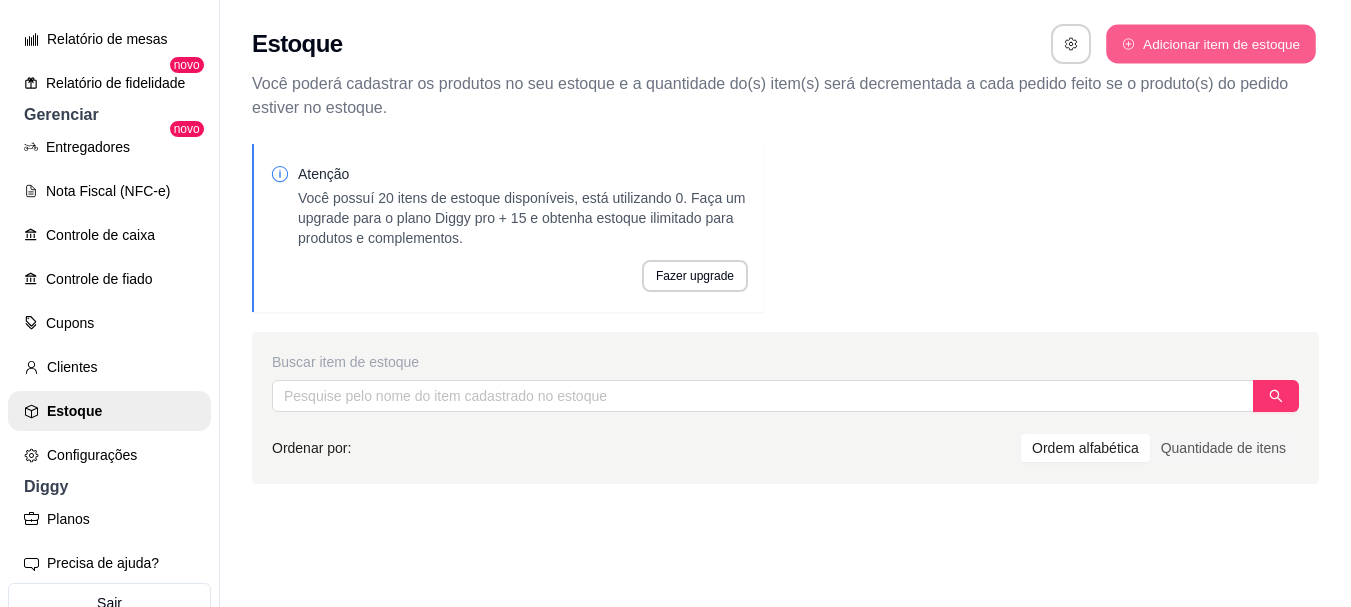 click 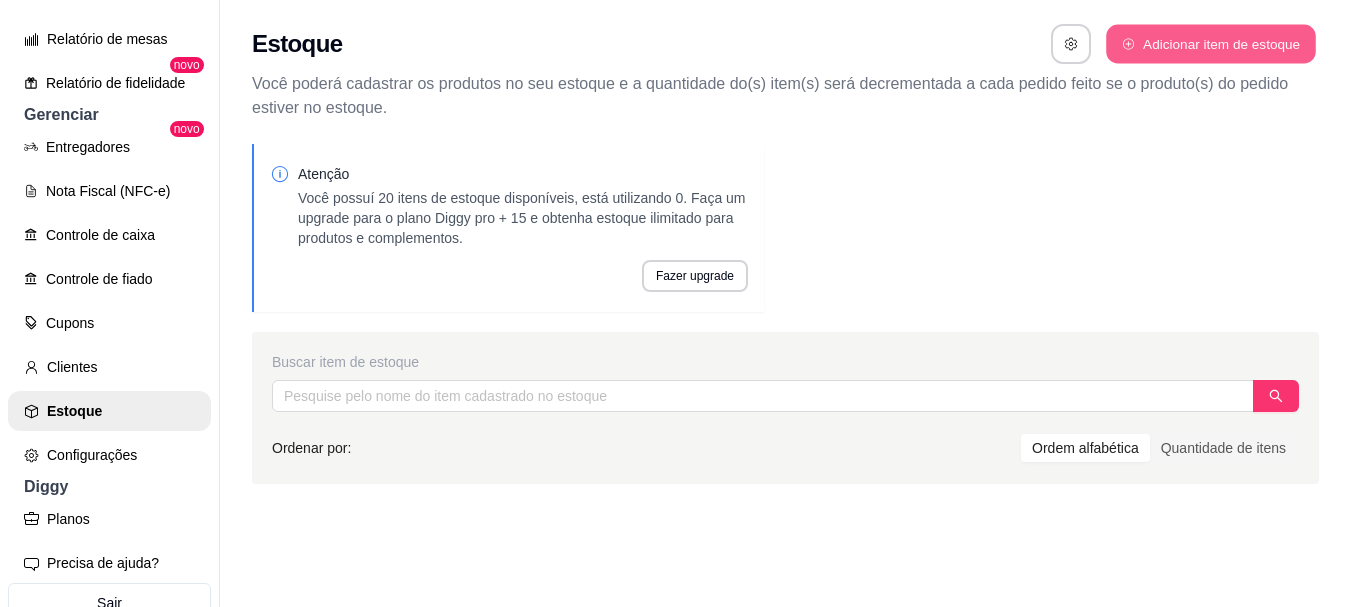 select on "UN" 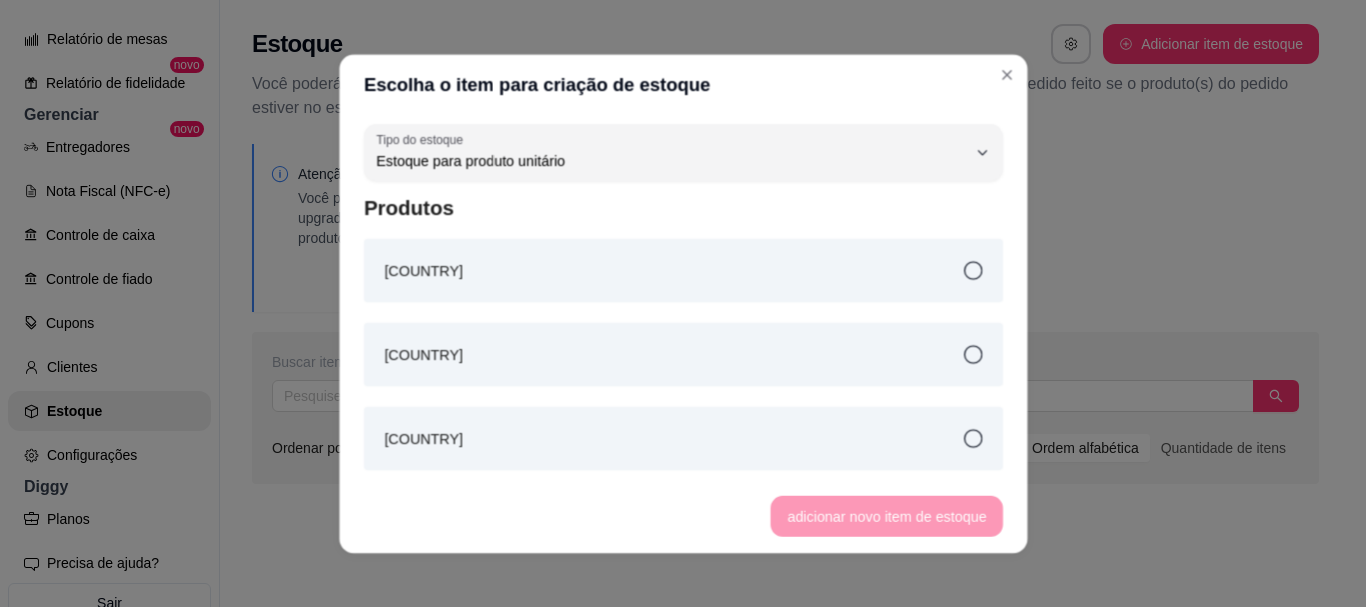 scroll, scrollTop: 19, scrollLeft: 0, axis: vertical 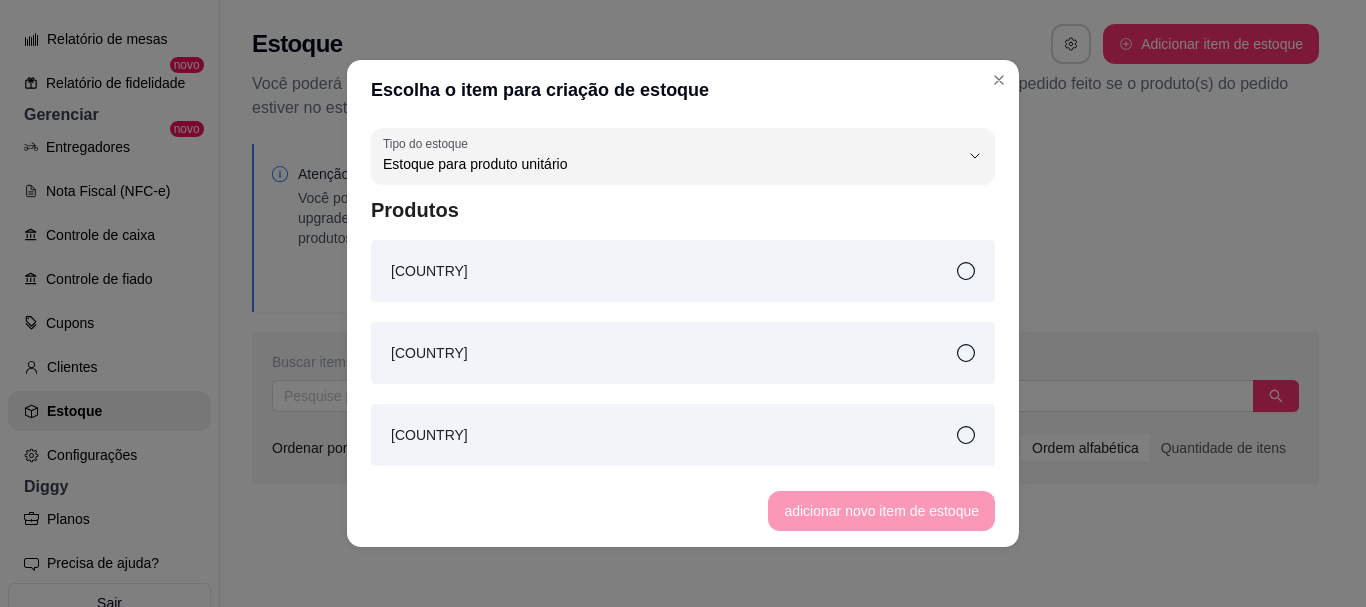 click on "[COUNTRY]" at bounding box center [683, 271] 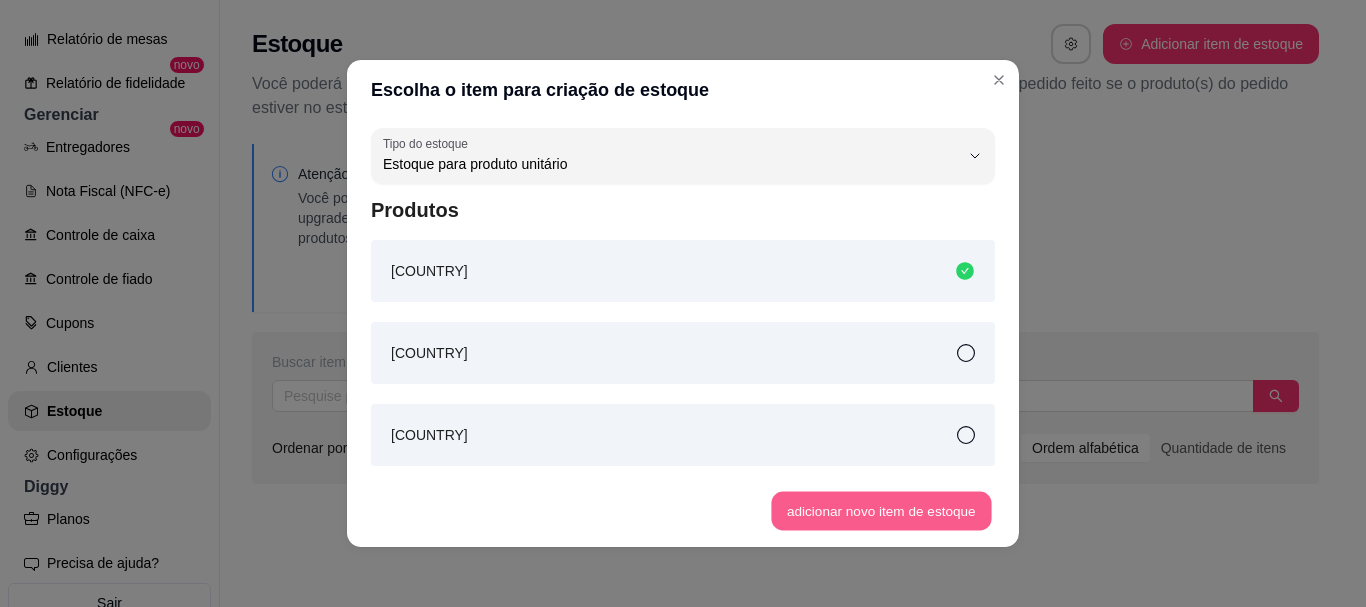 click on "adicionar novo item de estoque" at bounding box center (882, 511) 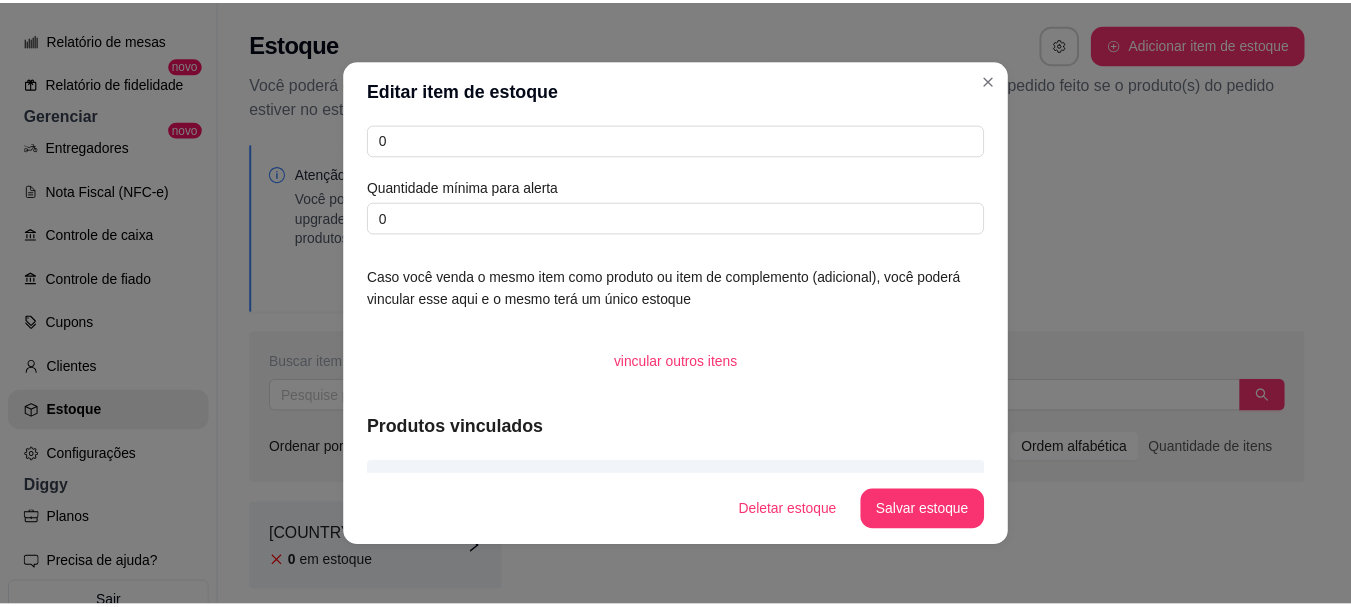 scroll, scrollTop: 87, scrollLeft: 0, axis: vertical 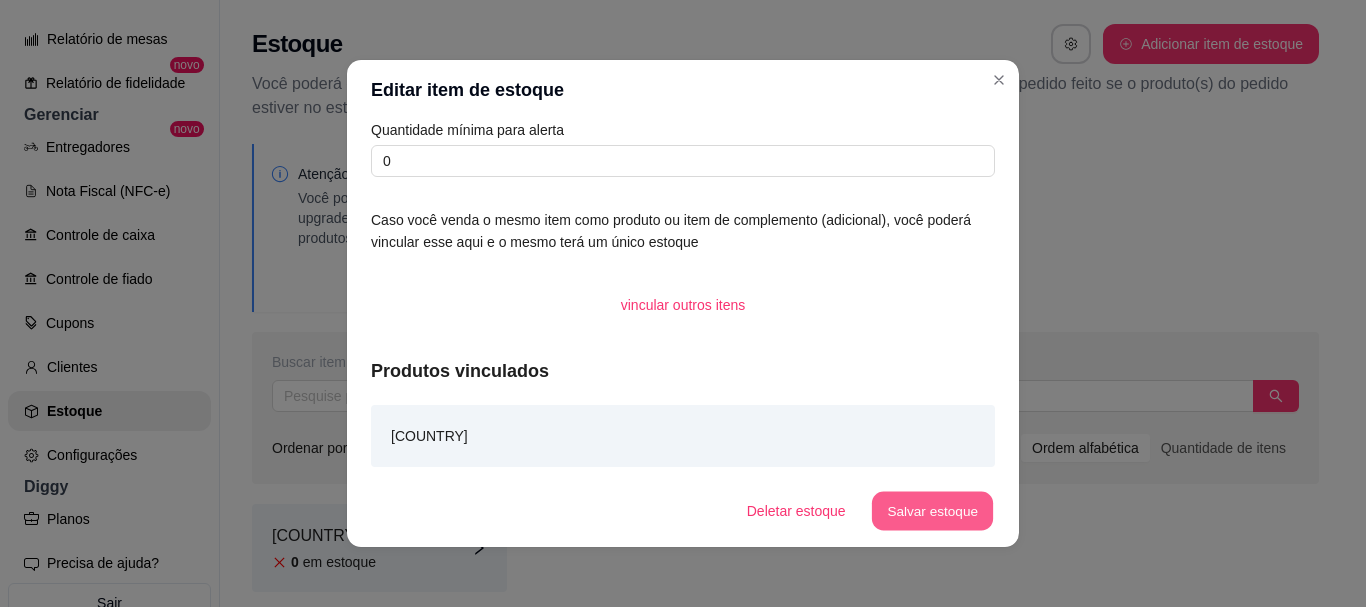 click on "Salvar estoque" at bounding box center [932, 511] 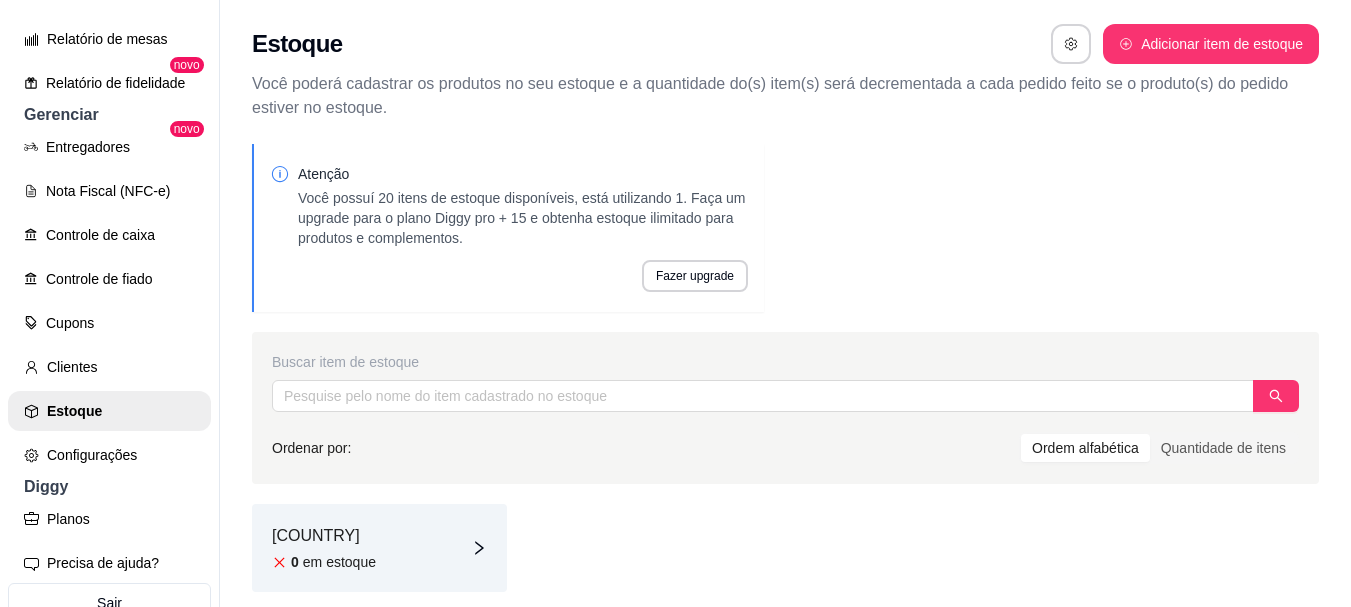 drag, startPoint x: 1334, startPoint y: 360, endPoint x: 1334, endPoint y: 390, distance: 30 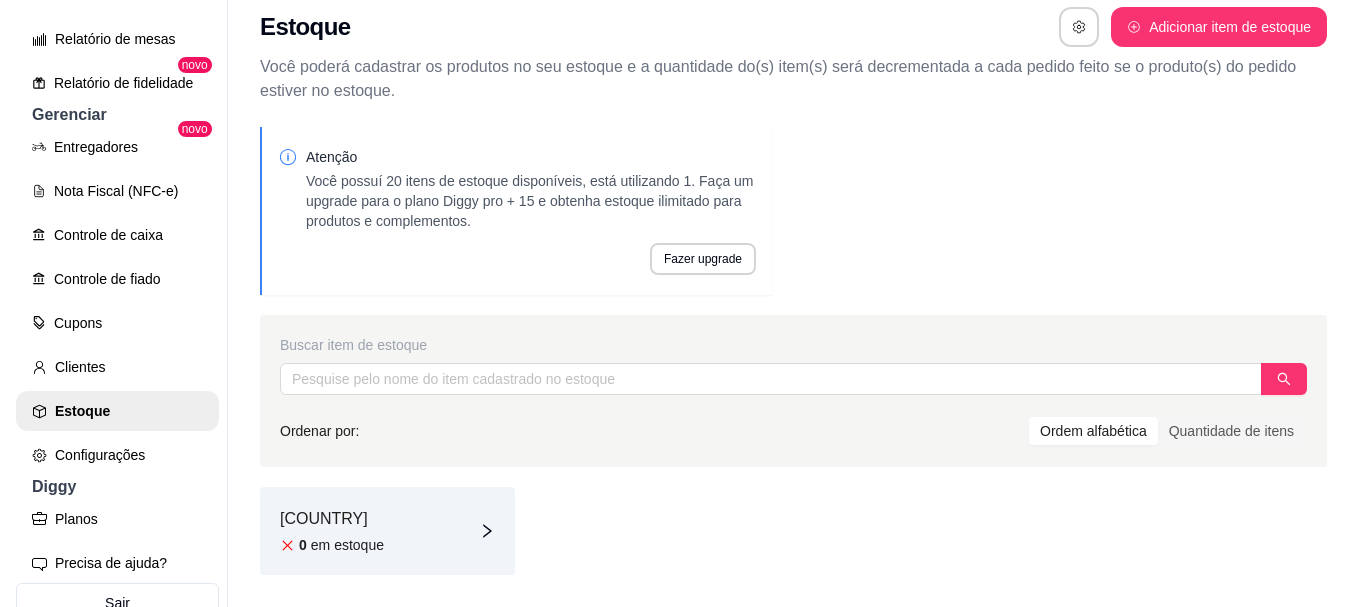 scroll, scrollTop: 80, scrollLeft: 0, axis: vertical 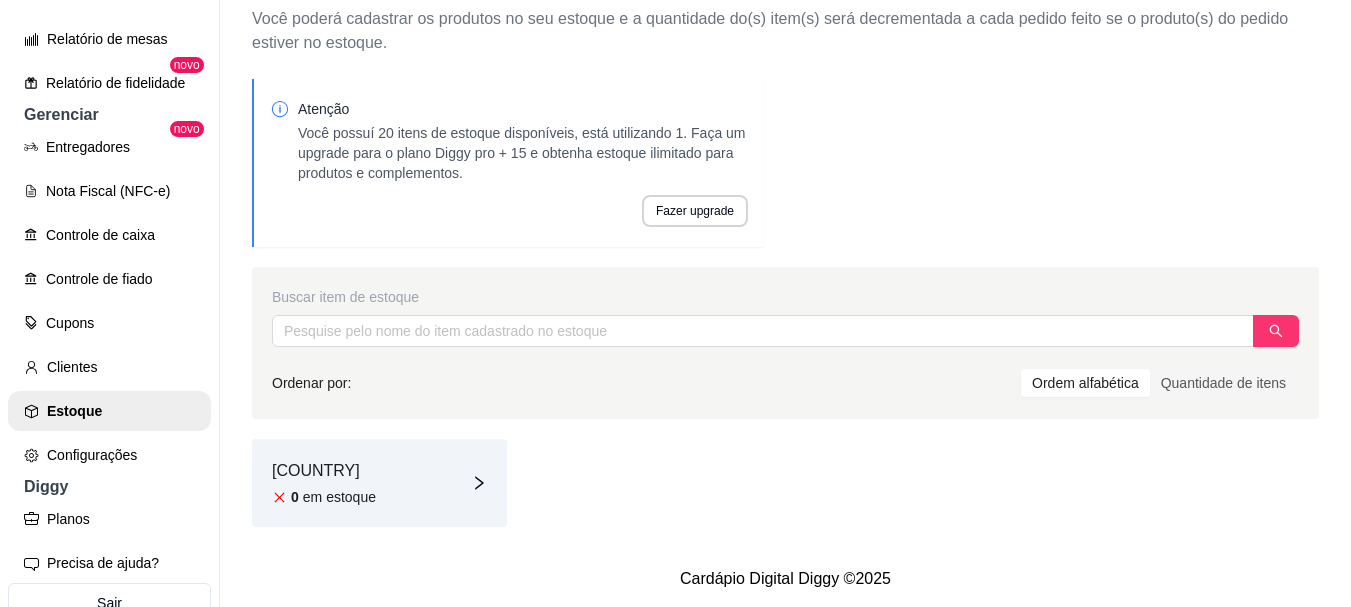 click 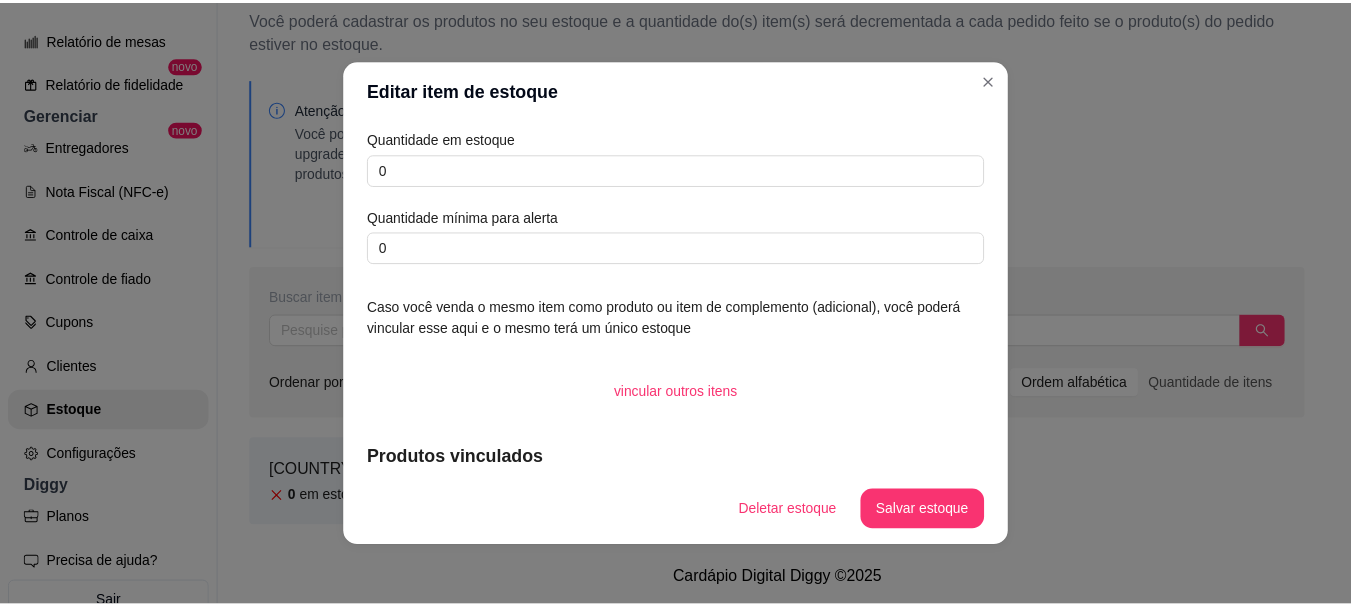scroll, scrollTop: 87, scrollLeft: 0, axis: vertical 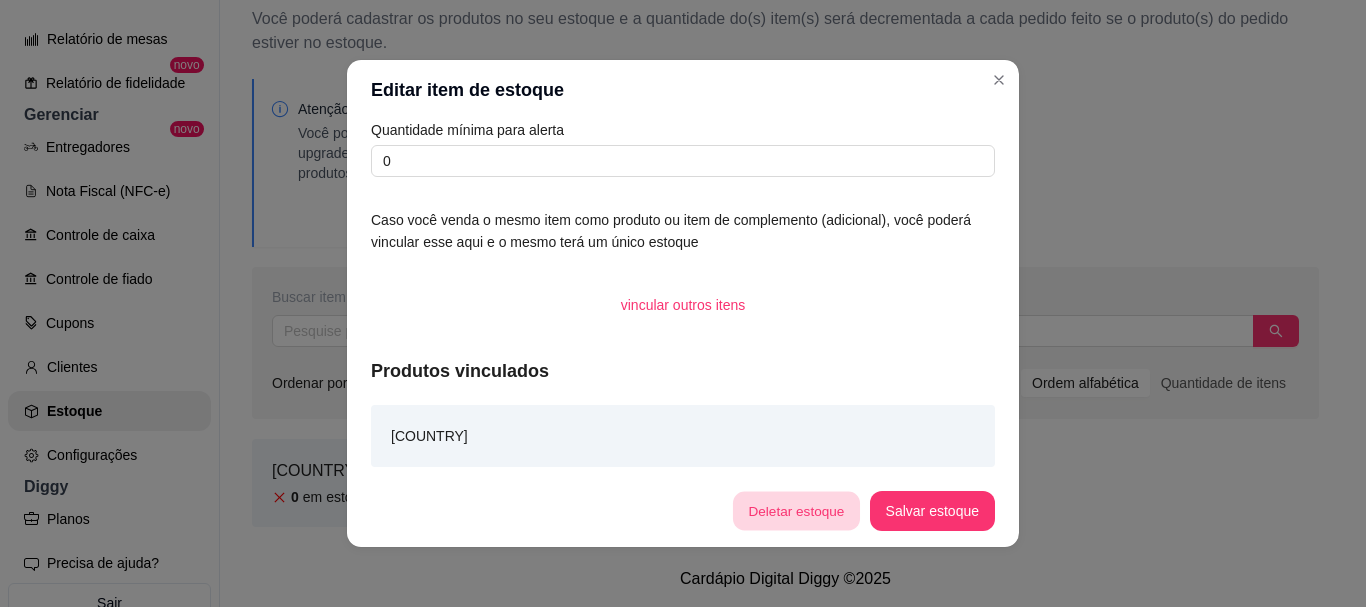 click on "Deletar estoque" at bounding box center [796, 511] 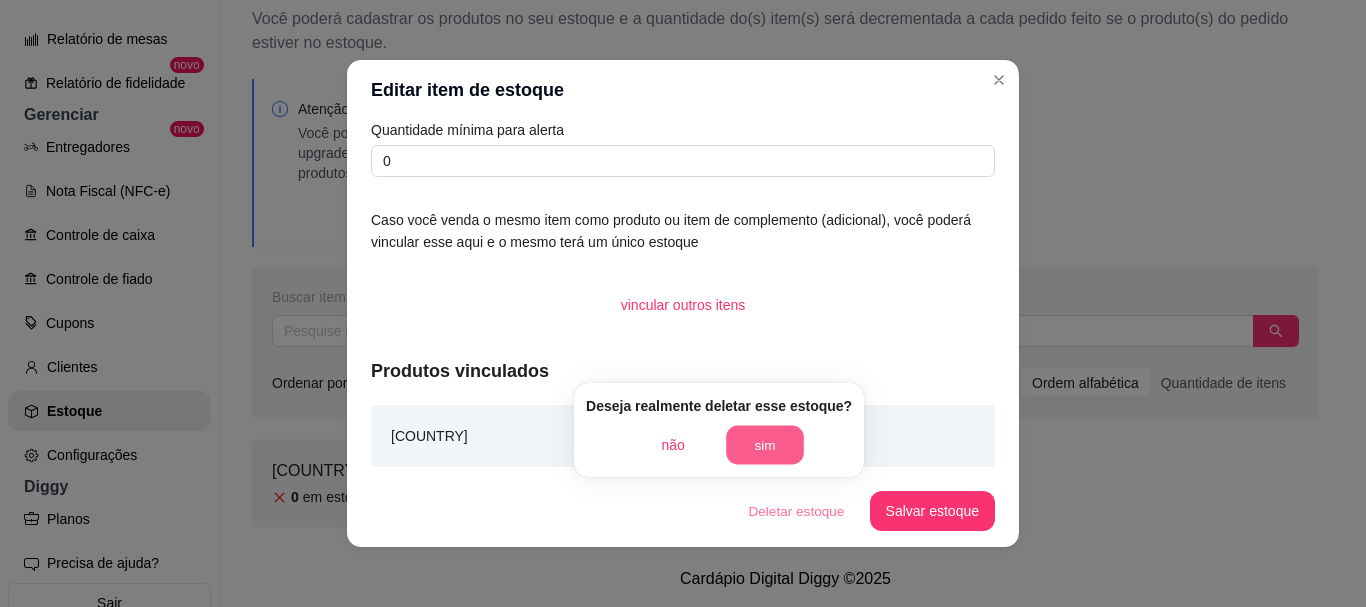 click on "sim" at bounding box center [765, 445] 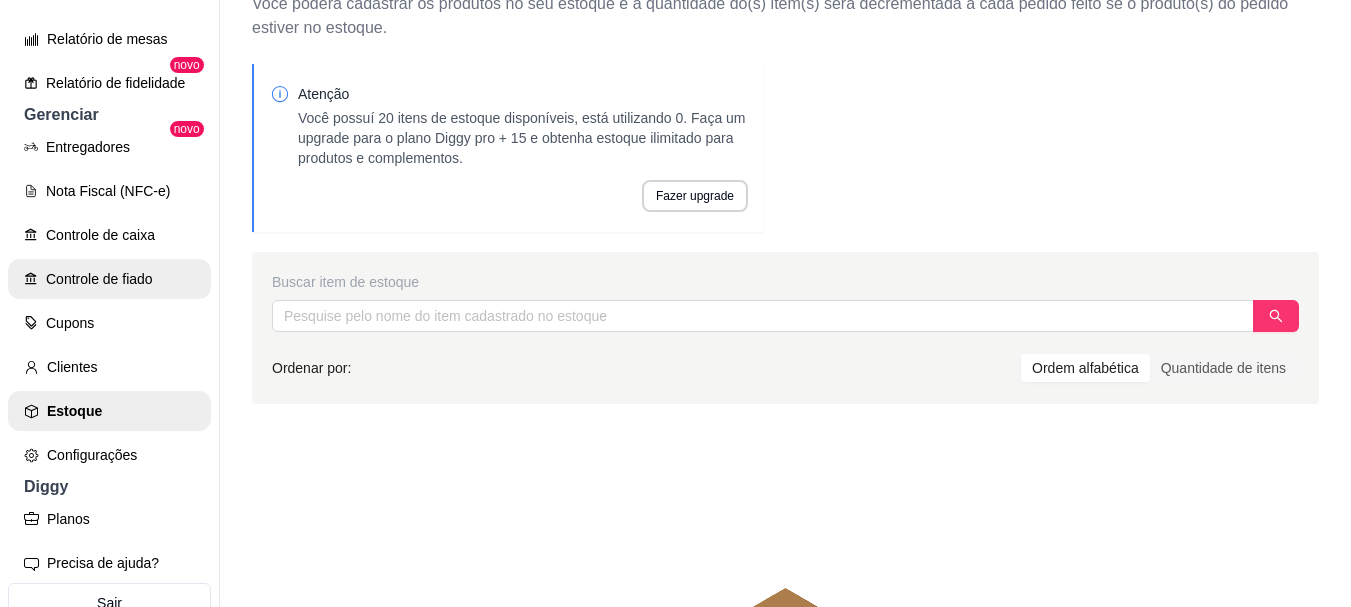 click on "Controle de fiado" at bounding box center (109, 279) 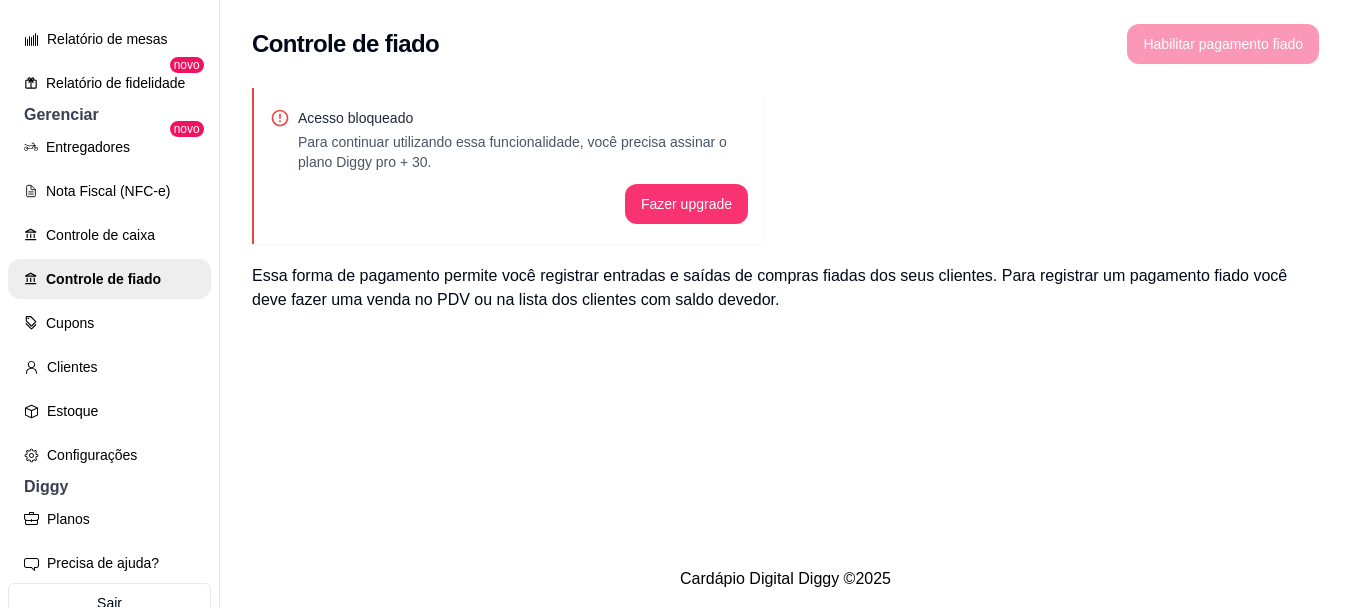 scroll, scrollTop: 196, scrollLeft: 0, axis: vertical 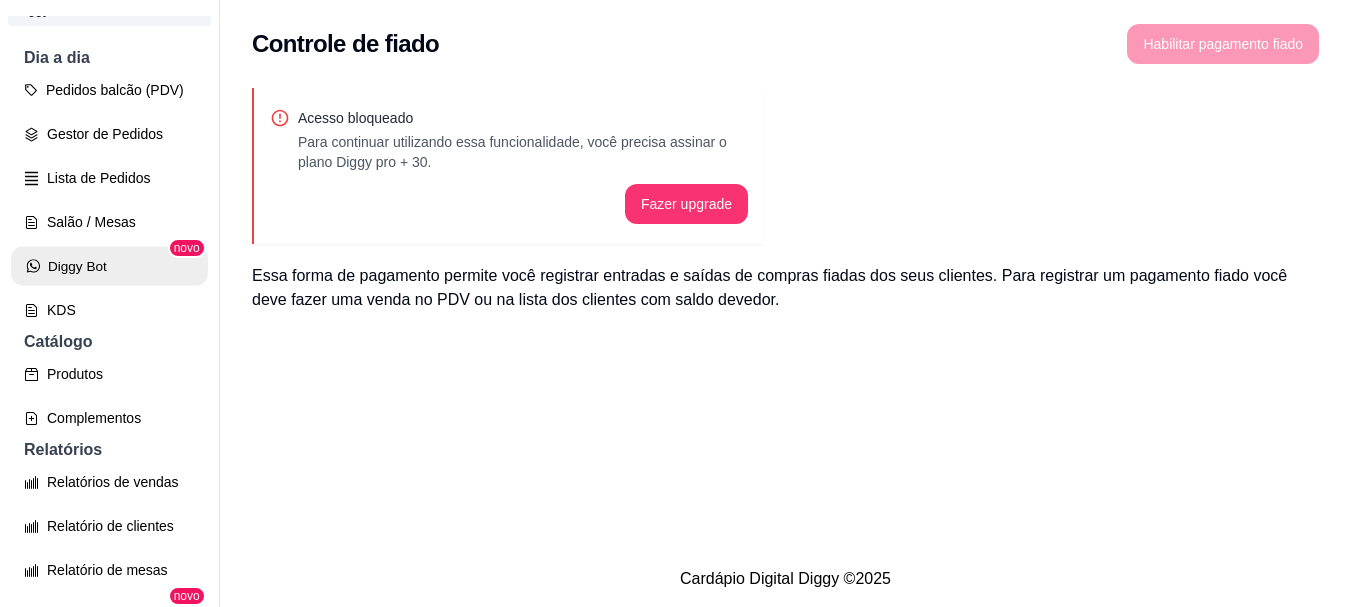 click on "Diggy Bot" at bounding box center (109, 266) 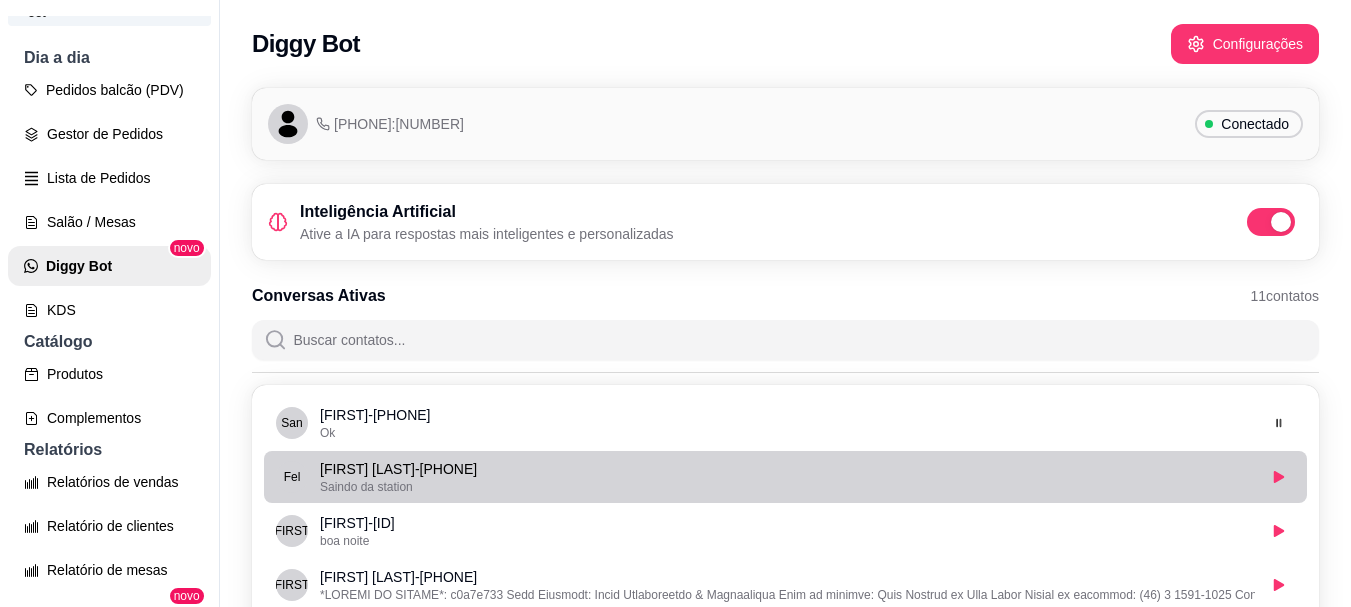 click on "[FIRST] [LAST]  -  [PHONE]" at bounding box center (787, 469) 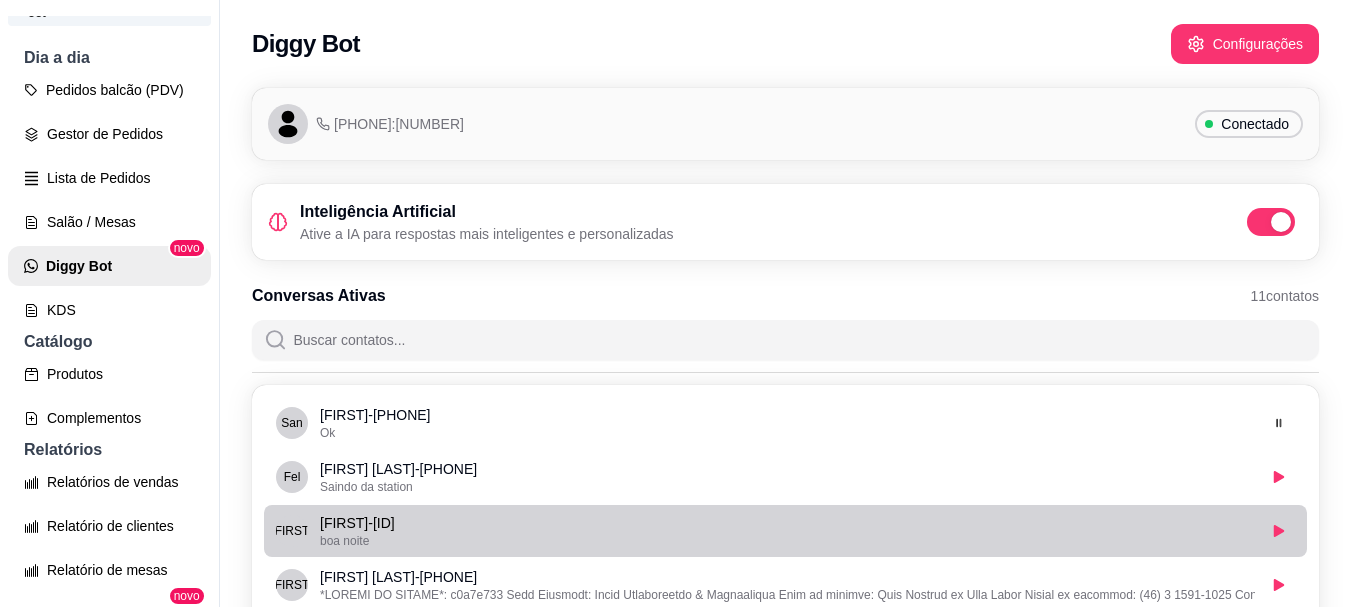 click on "boa noite" at bounding box center [787, 541] 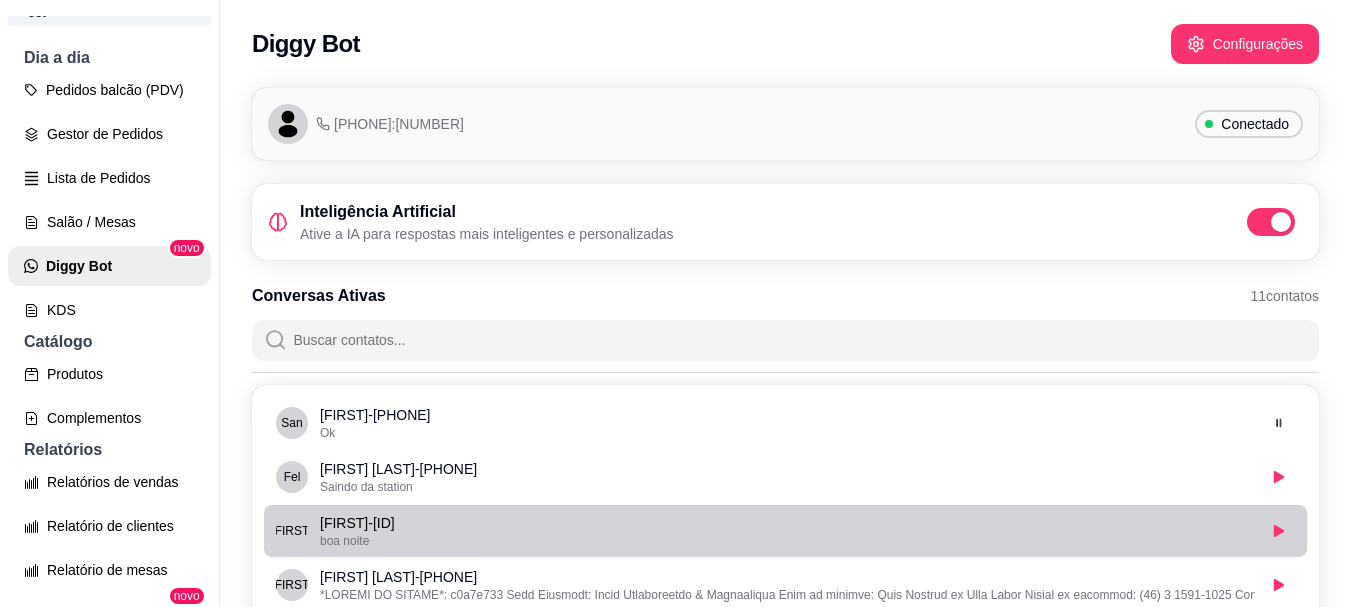 click on "boa noite" at bounding box center [787, 541] 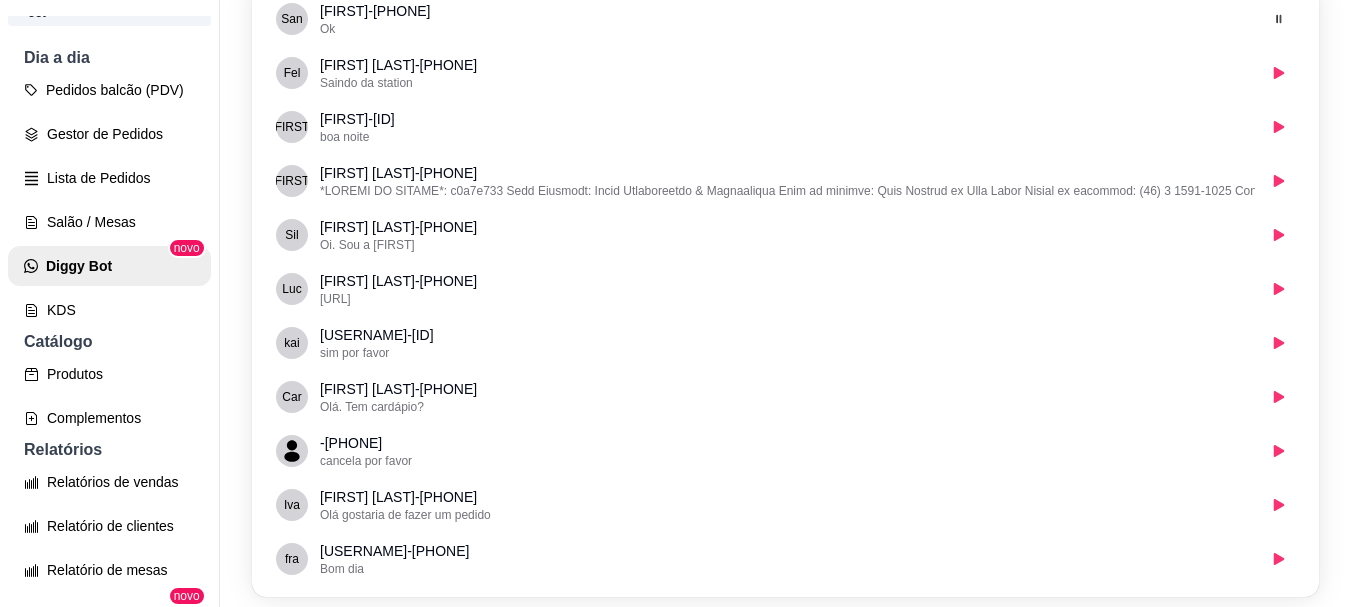scroll, scrollTop: 406, scrollLeft: 0, axis: vertical 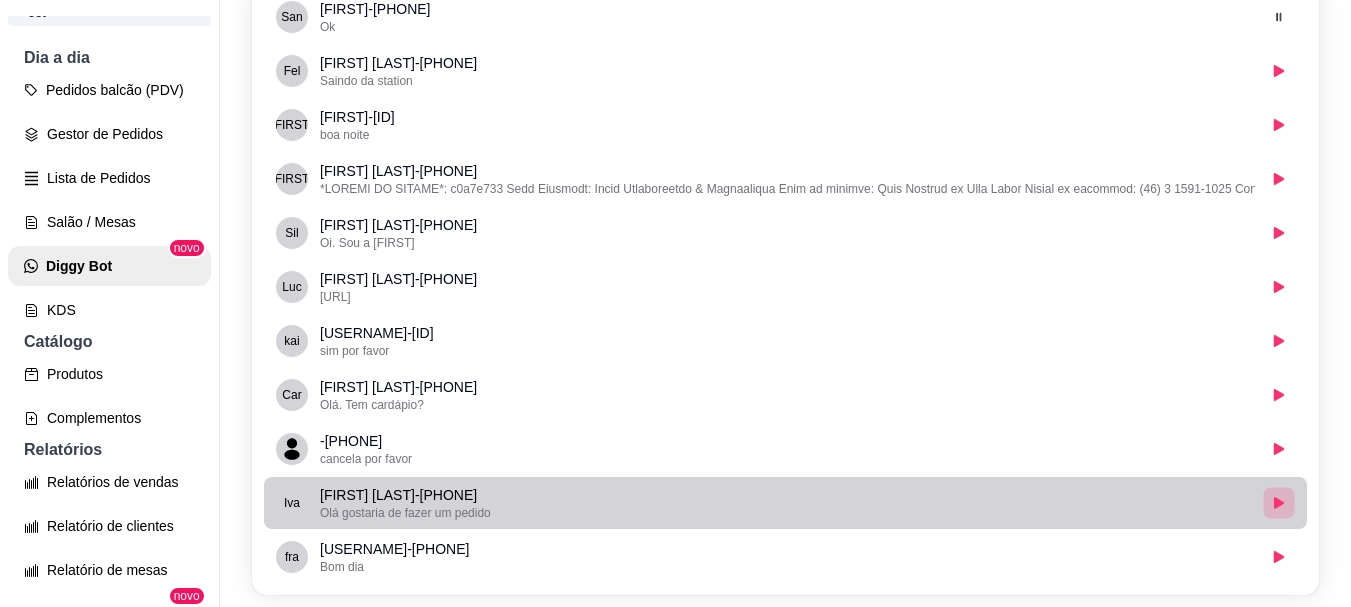 click at bounding box center [1278, 502] 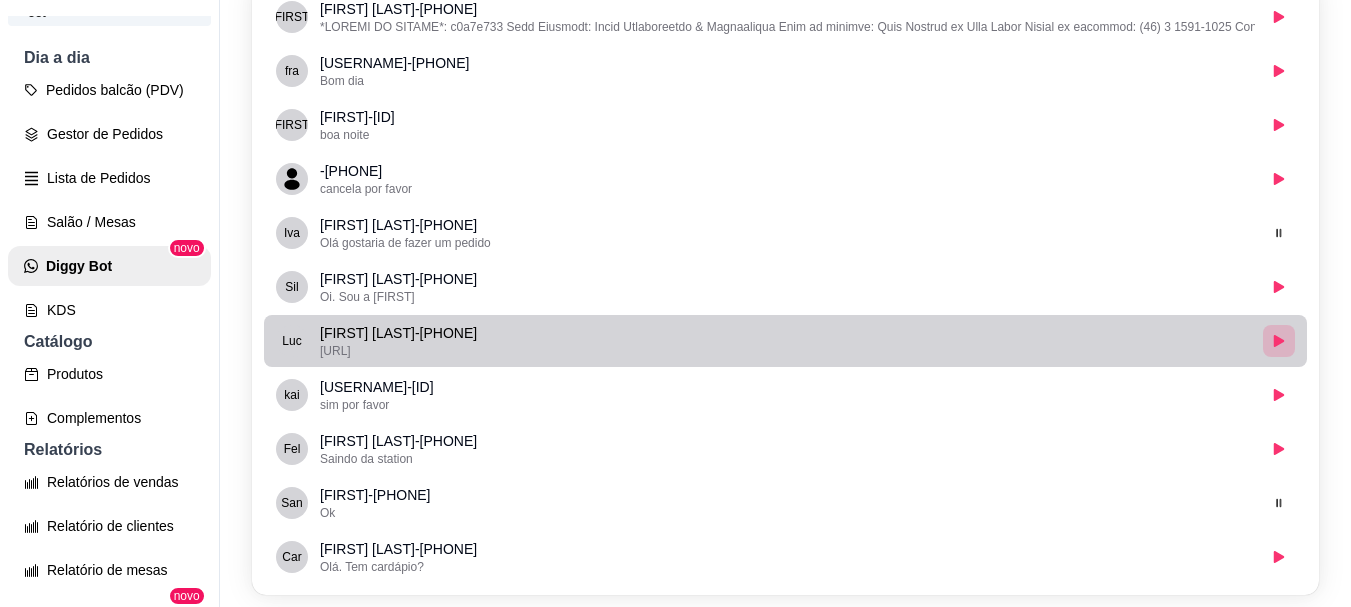scroll, scrollTop: 244, scrollLeft: 0, axis: vertical 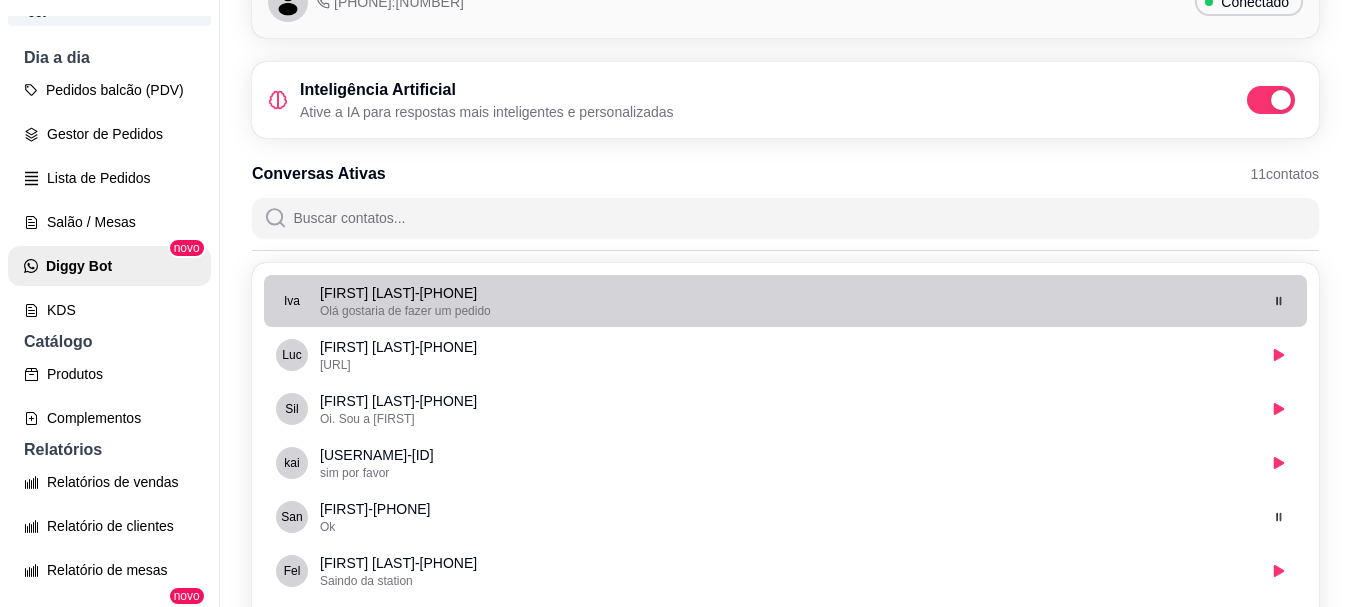 click on "[FIRST] [LAST]  -  [PHONE]" at bounding box center (787, 293) 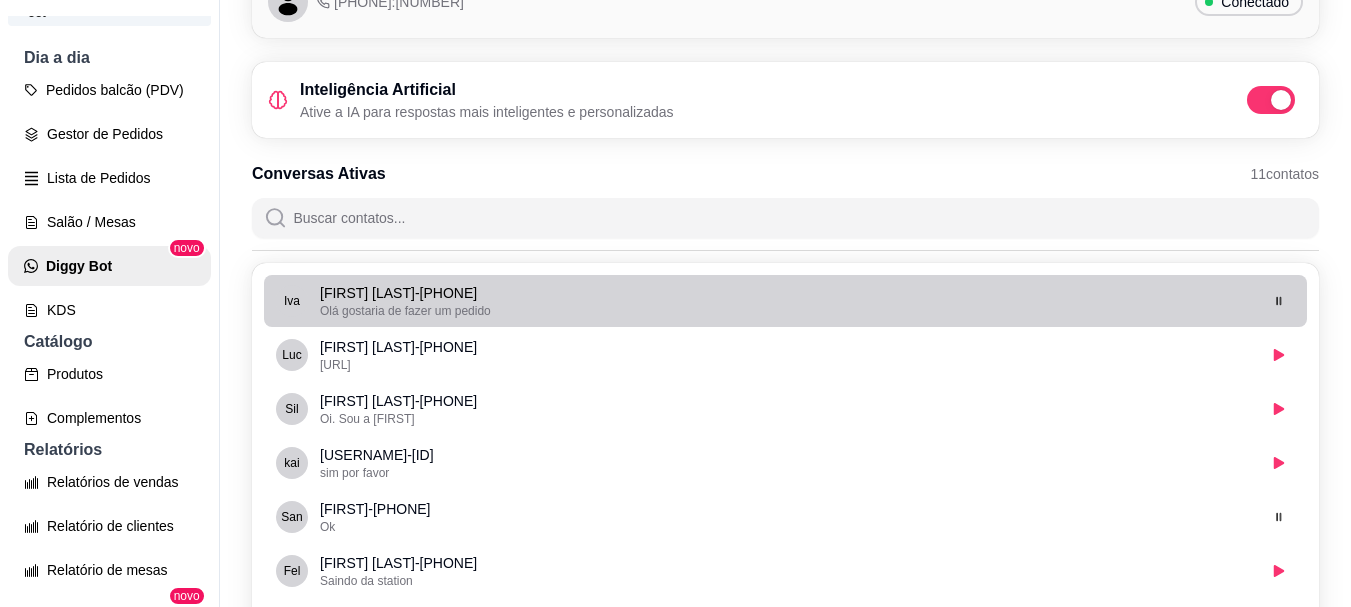 click on "[FIRST] [LAST]  -  [PHONE]" at bounding box center [787, 293] 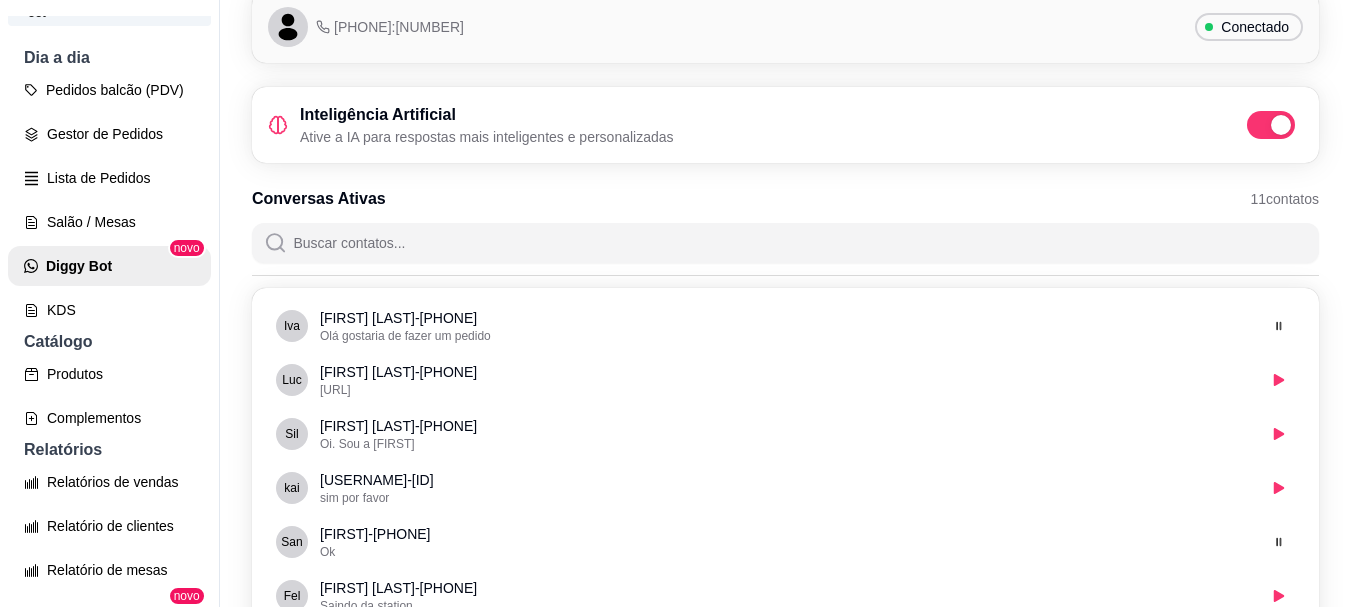 scroll, scrollTop: 103, scrollLeft: 0, axis: vertical 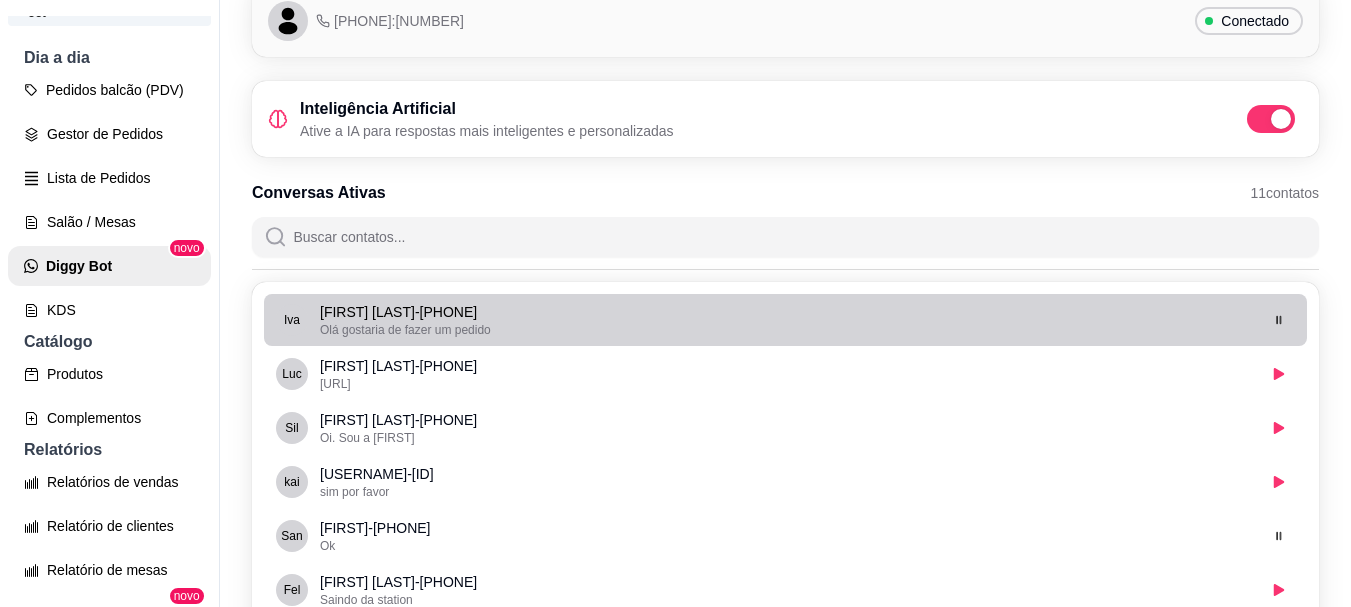 click on "Iva" at bounding box center [292, 320] 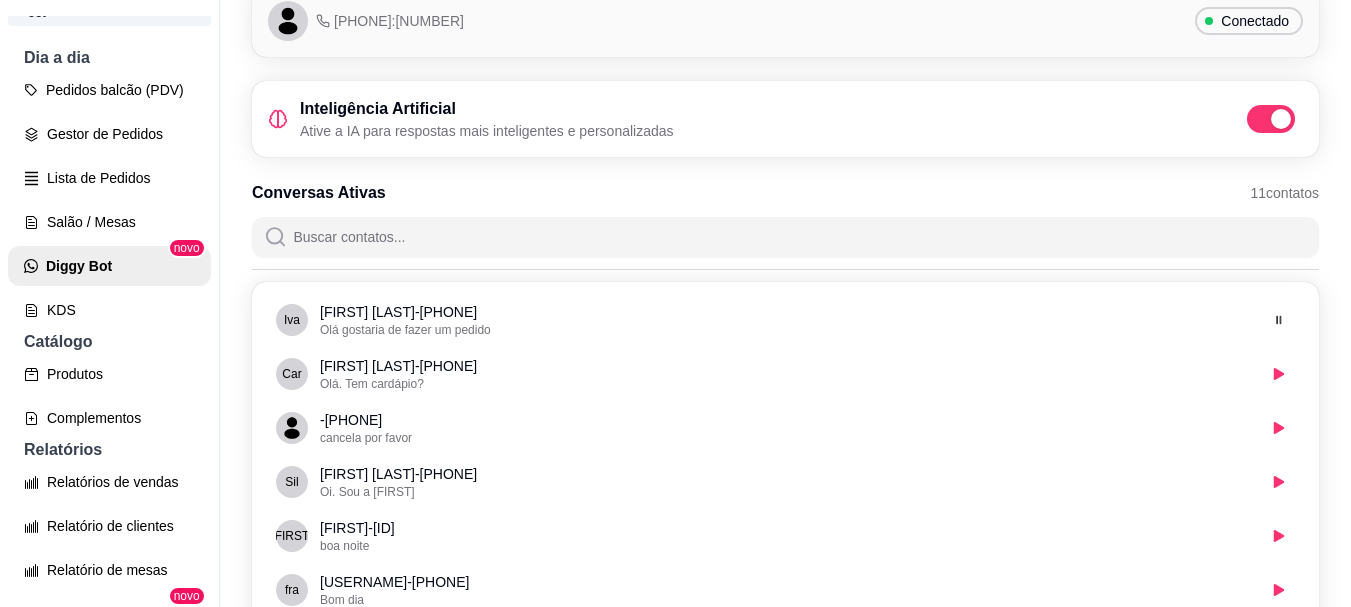 scroll, scrollTop: 727, scrollLeft: 0, axis: vertical 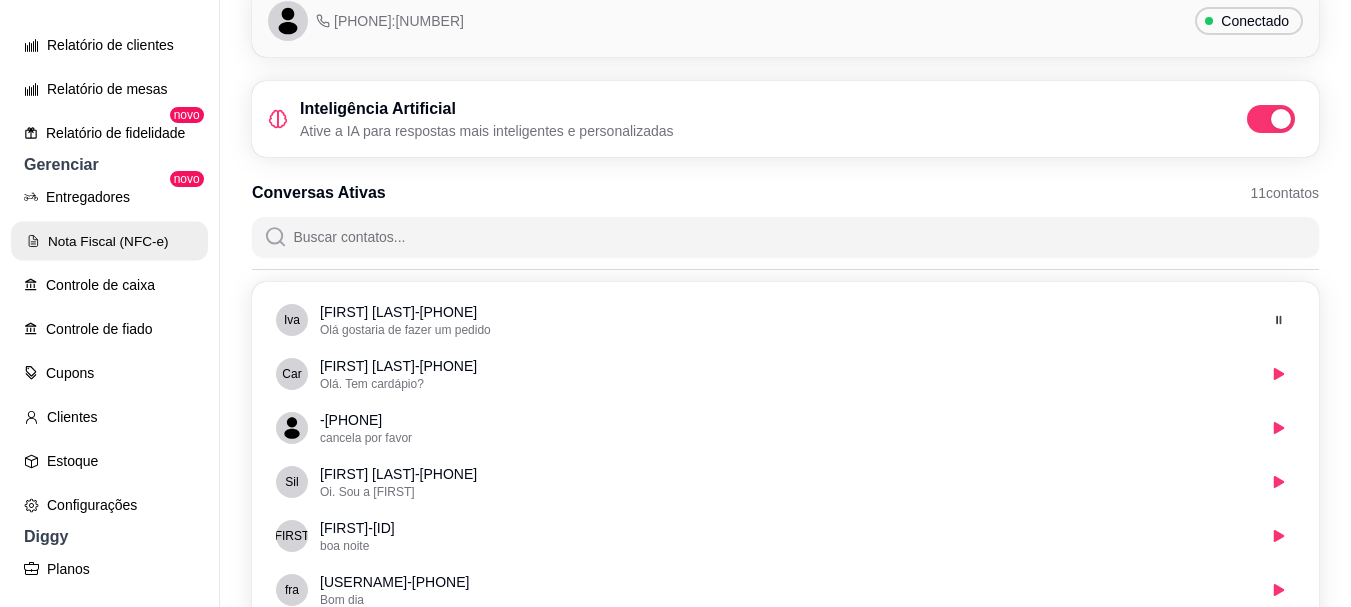 click on "Nota Fiscal (NFC-e)" at bounding box center (109, 241) 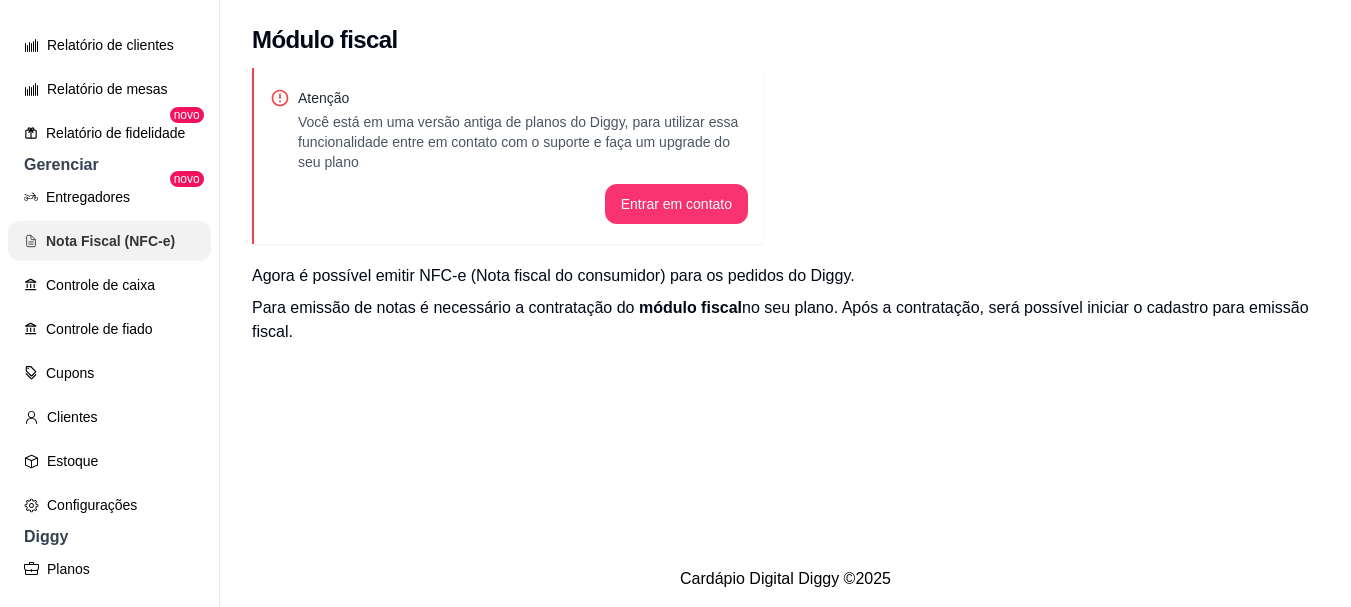 scroll, scrollTop: 0, scrollLeft: 0, axis: both 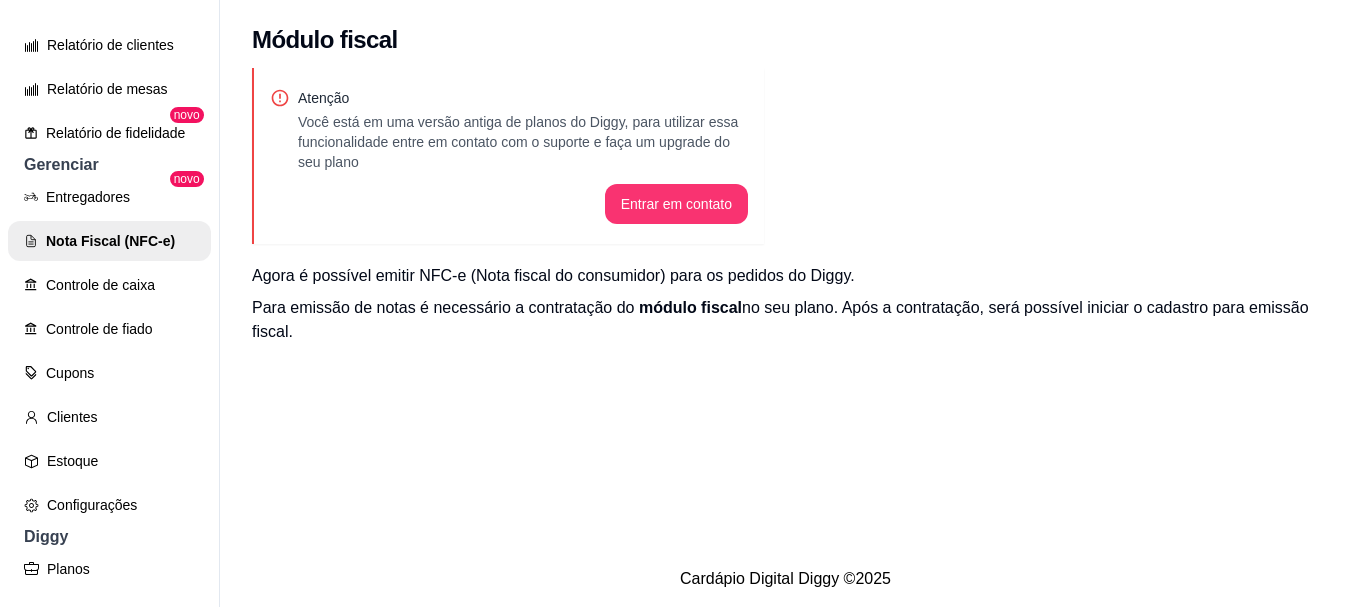 click on "S Savan Hamburg ... Loja Aberta Loja Diggy Pro até 31/08   Dia a dia Pedidos balcão (PDV) Gestor de Pedidos Lista de Pedidos Salão / Mesas Diggy Bot novo KDS Catálogo Produtos Complementos Relatórios Relatórios de vendas Relatório de clientes Relatório de mesas Relatório de fidelidade novo Gerenciar Entregadores novo Nota Fiscal (NFC-e) Controle de caixa Controle de fiado Cupons Clientes Estoque Configurações Diggy Planos Precisa de ajuda? Sair" at bounding box center [110, 319] 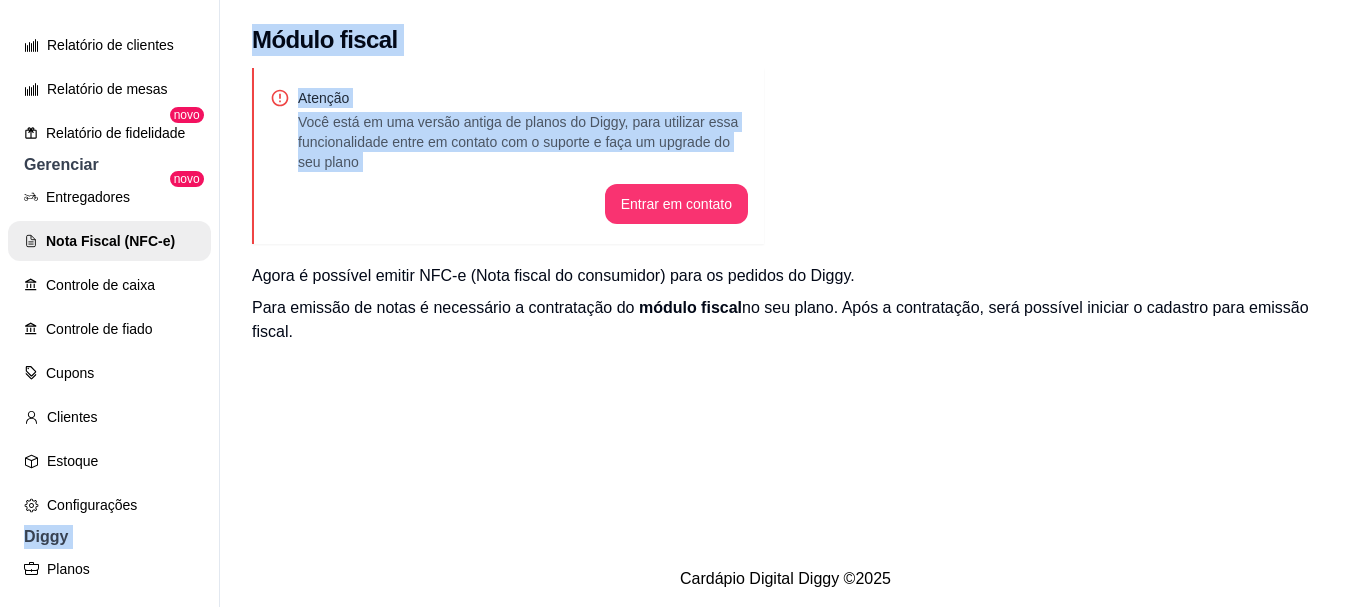 click on "S Savan Hamburg ... Loja Aberta Loja Diggy Pro até 31/08   Dia a dia Pedidos balcão (PDV) Gestor de Pedidos Lista de Pedidos Salão / Mesas Diggy Bot novo KDS Catálogo Produtos Complementos Relatórios Relatórios de vendas Relatório de clientes Relatório de mesas Relatório de fidelidade novo Gerenciar Entregadores novo Nota Fiscal (NFC-e) Controle de caixa Controle de fiado Cupons Clientes Estoque Configurações Diggy Planos Precisa de ajuda? Sair Módulo fiscal Atenção Você está em uma versão antiga de planos do Diggy, para utilizar essa funcionalidade entre em contato com o suporte e faça um upgrade do seu plano Entrar em contato Agora é possível emitir NFC-e (Nota fiscal do consumidor) para os pedidos do Diggy. Para emissão de notas é necessário a contratação do   módulo fiscal   no seu plano. Após a contratação, será possível iniciar o cadastro para emissão fiscal. Cardápio Digital Diggy © 2025" at bounding box center [675, 319] 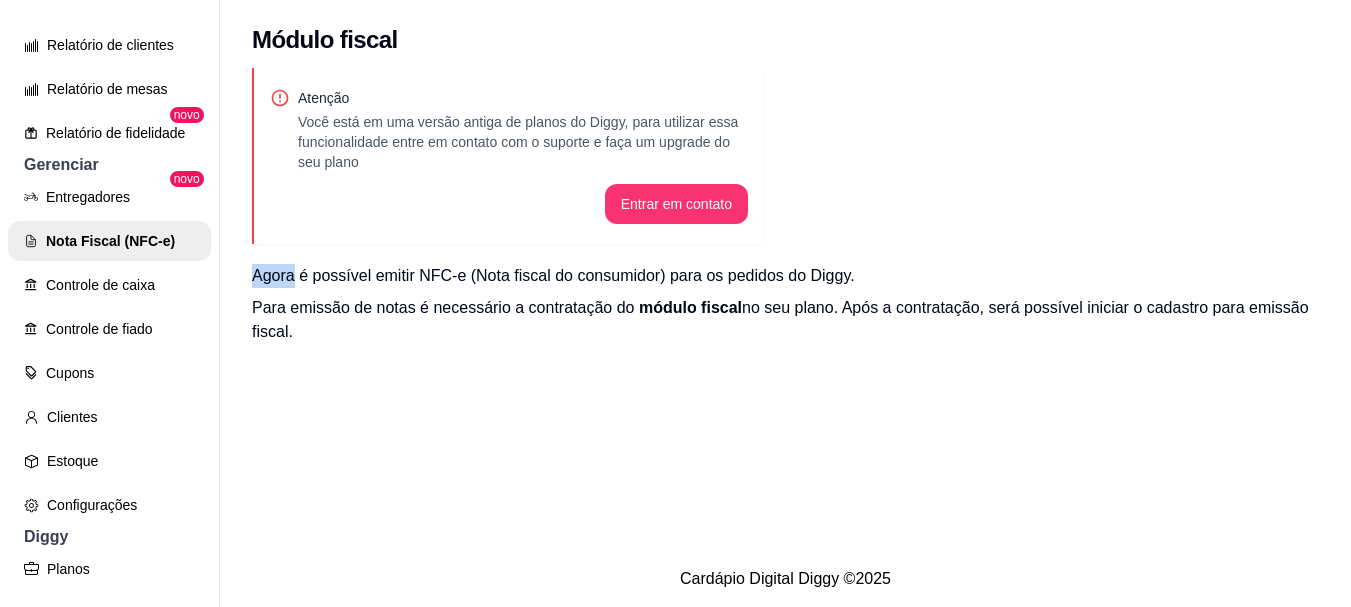 click on "Atenção Você está em uma versão antiga de planos do Diggy, para utilizar essa funcionalidade entre em contato com o suporte e faça um upgrade do seu plano Entrar em contato Agora é possível emitir NFC-e (Nota fiscal do consumidor) para os pedidos do Diggy. Para emissão de notas é necessário a contratação do   módulo fiscal   no seu plano. Após a contratação, será possível iniciar o cadastro para emissão fiscal." at bounding box center [785, 230] 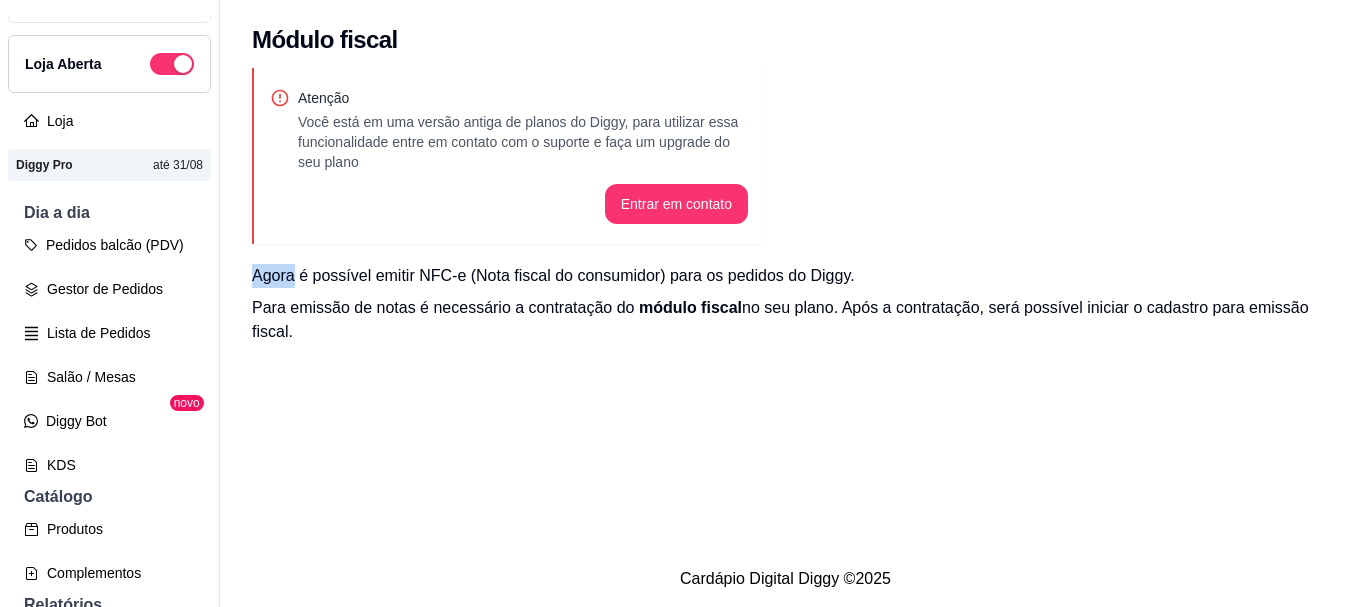 scroll, scrollTop: 31, scrollLeft: 0, axis: vertical 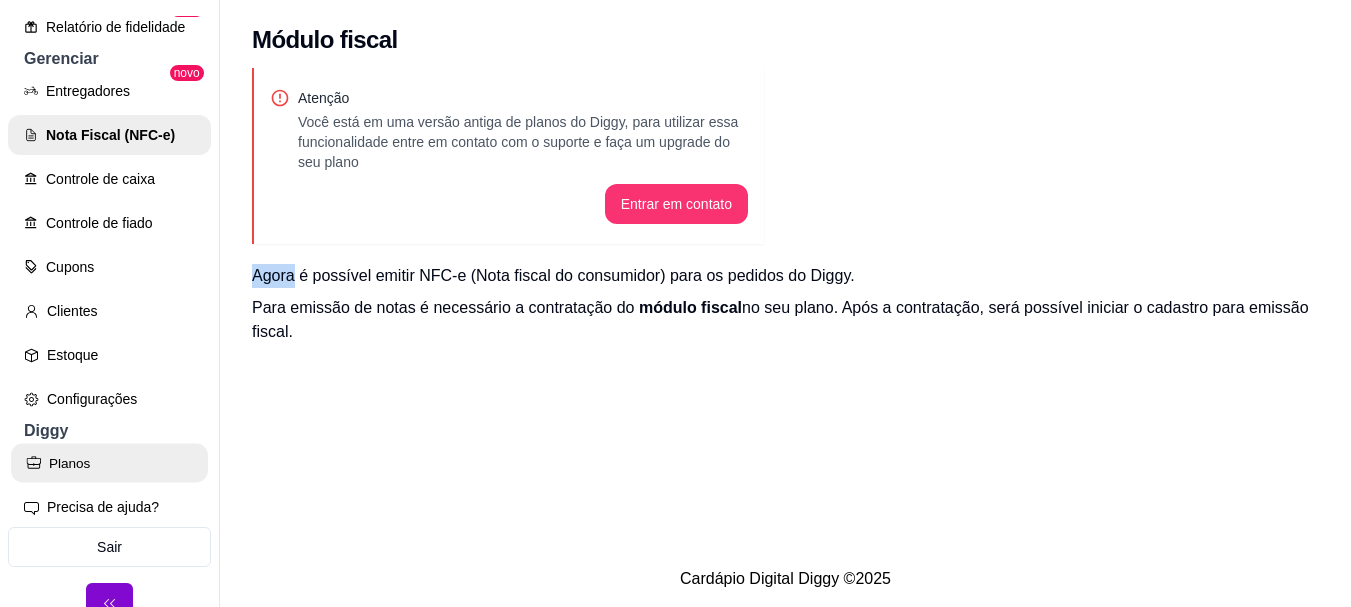 click on "Planos" at bounding box center (109, 463) 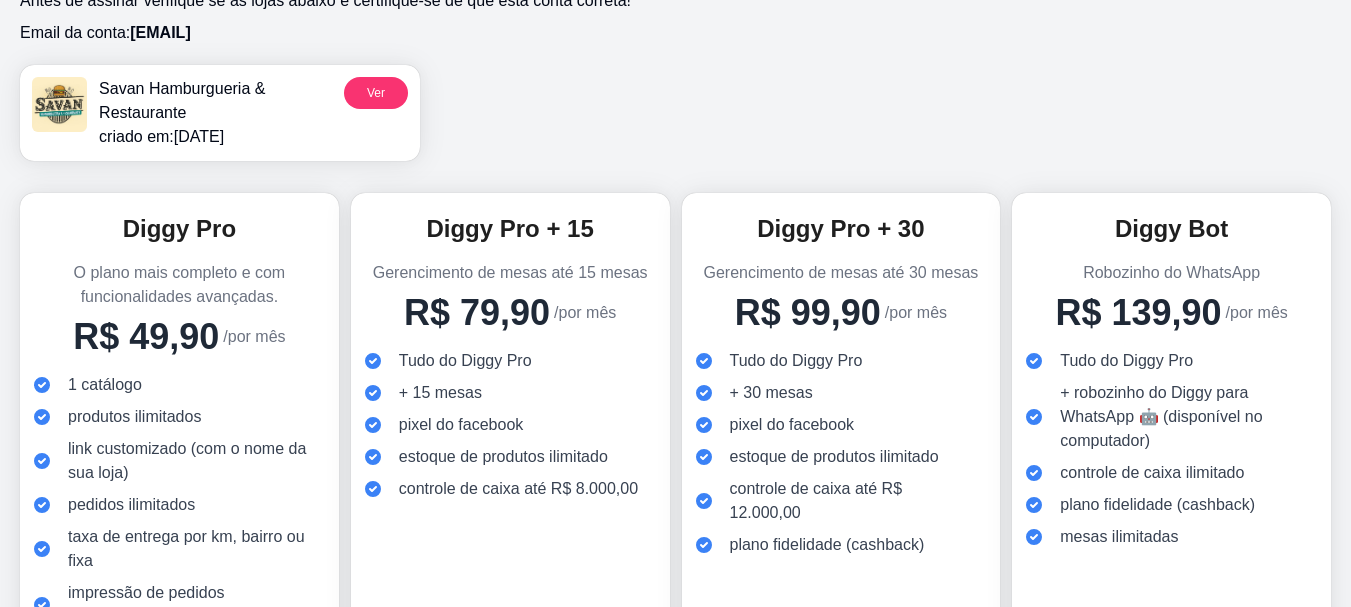 scroll, scrollTop: 119, scrollLeft: 0, axis: vertical 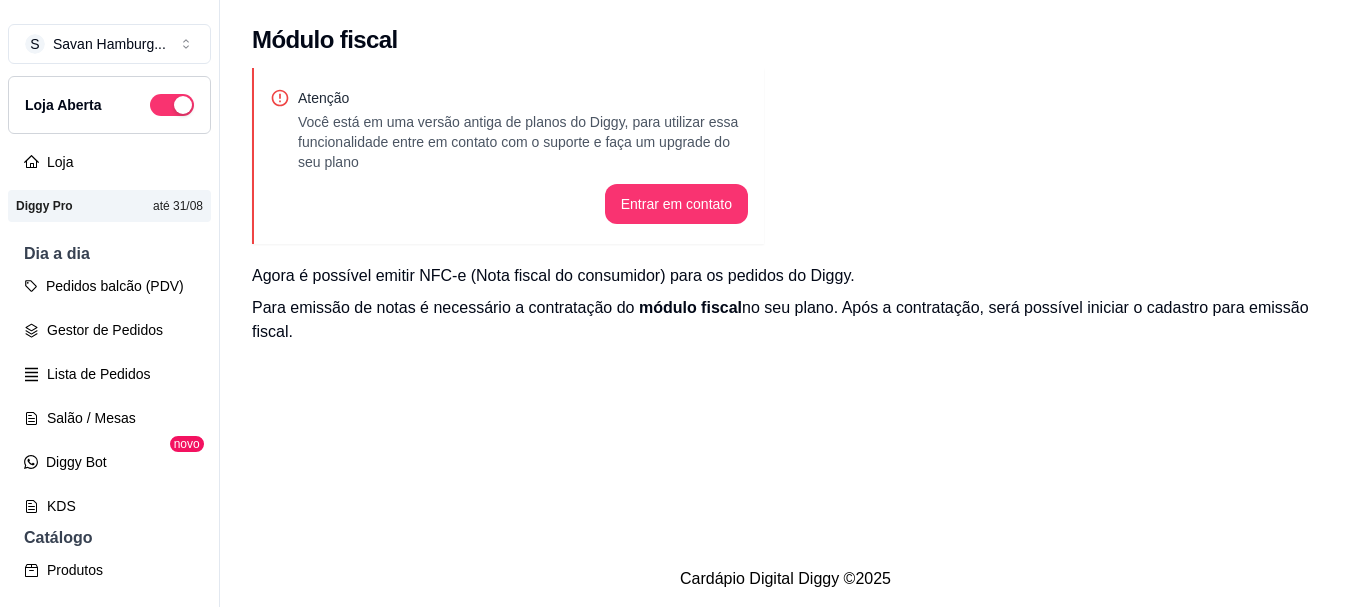 click on "Diggy Pro até 31/08" at bounding box center (109, 206) 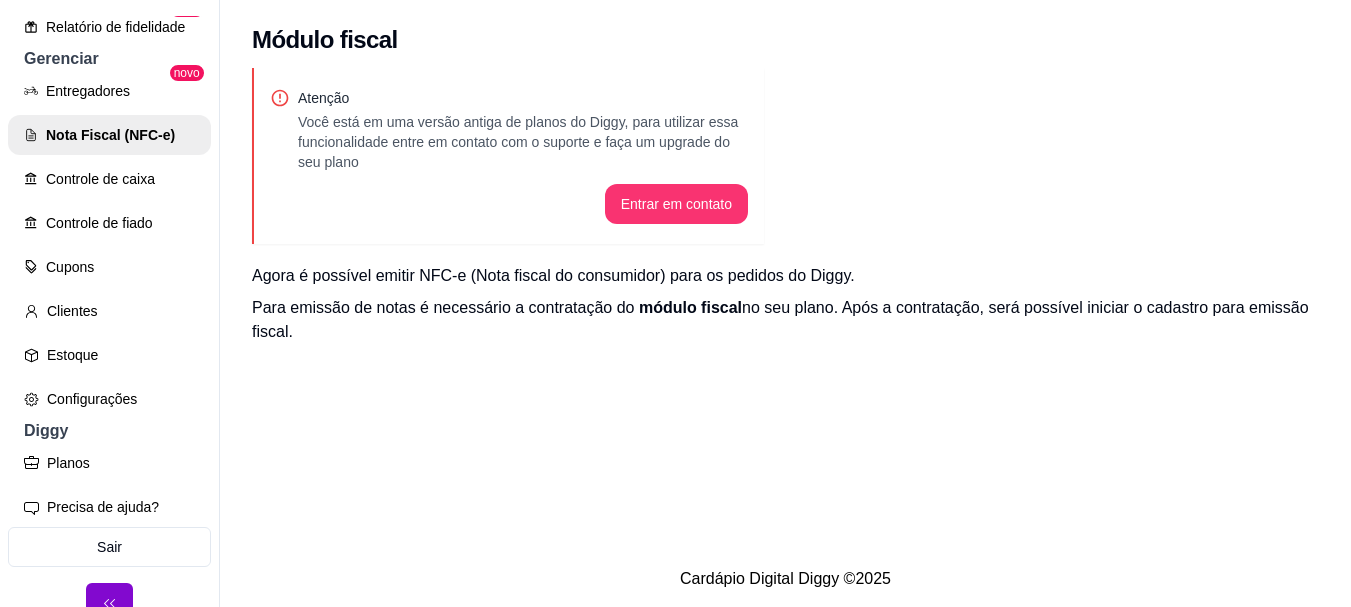 scroll, scrollTop: 807, scrollLeft: 0, axis: vertical 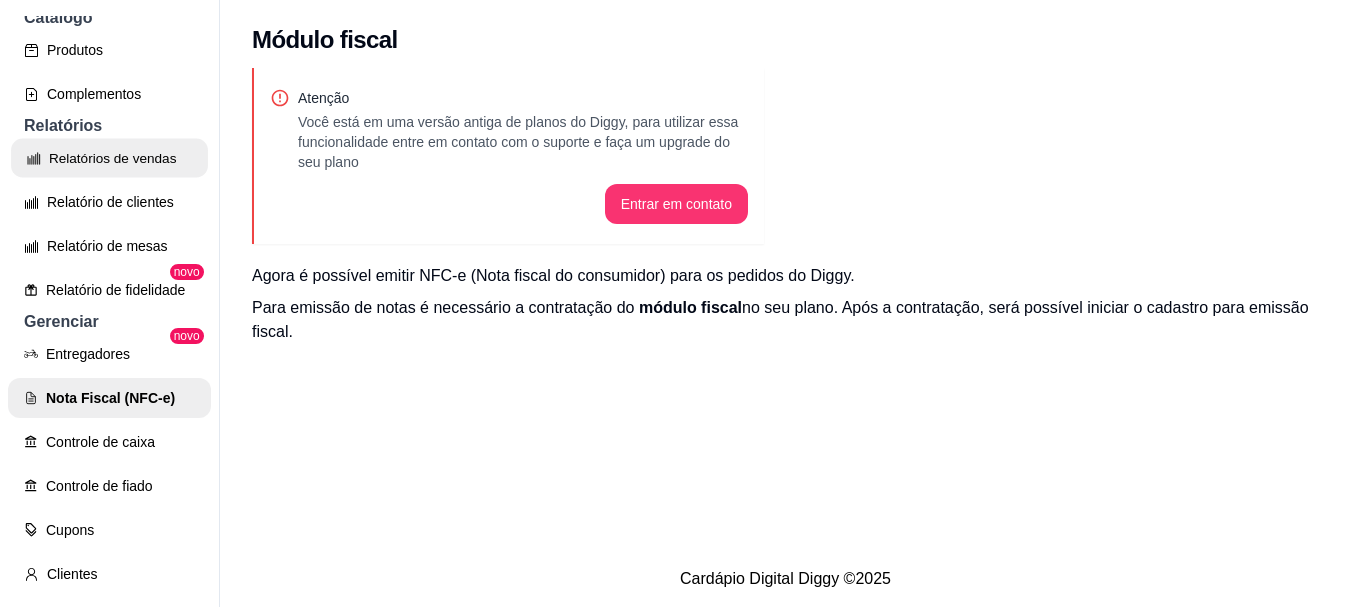 click on "Relatórios de vendas" at bounding box center [109, 158] 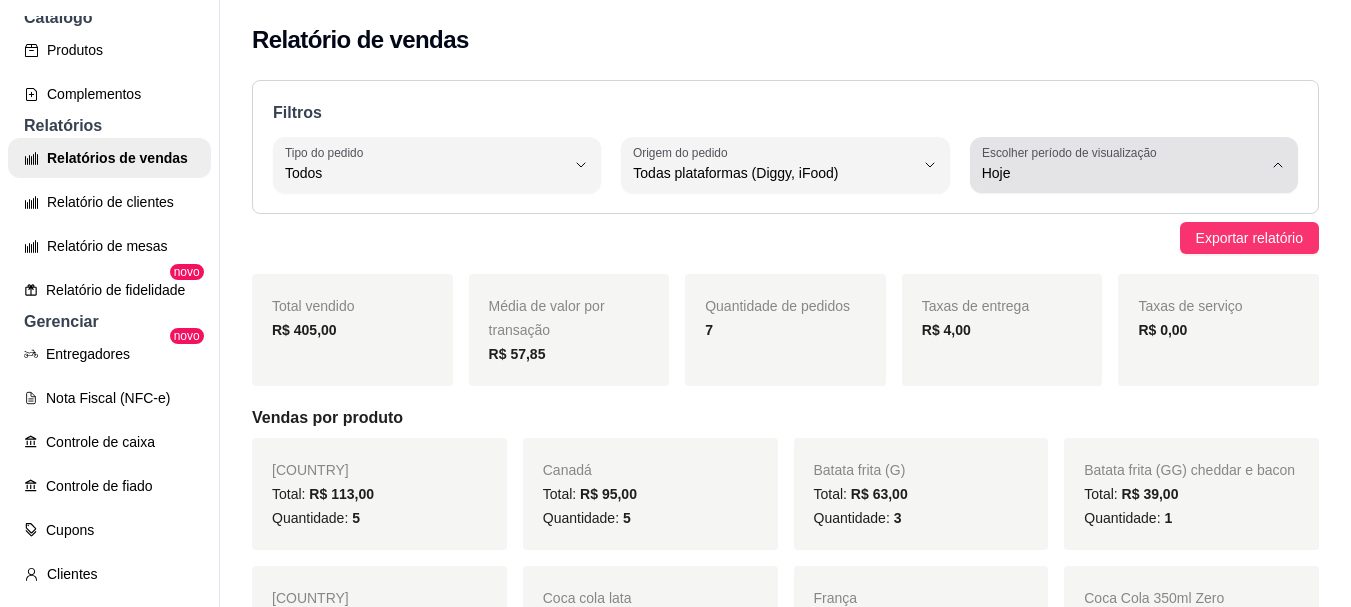 click on "Escolher período de visualização" at bounding box center (1072, 152) 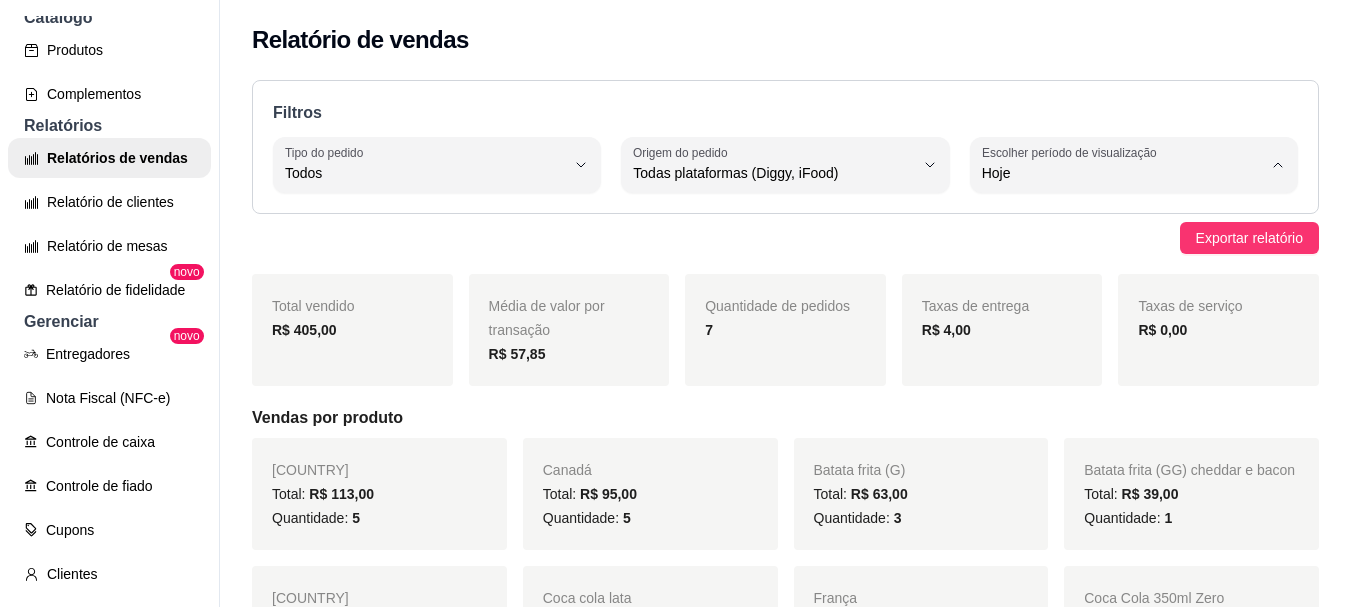 click on "7 dias" at bounding box center (1111, 286) 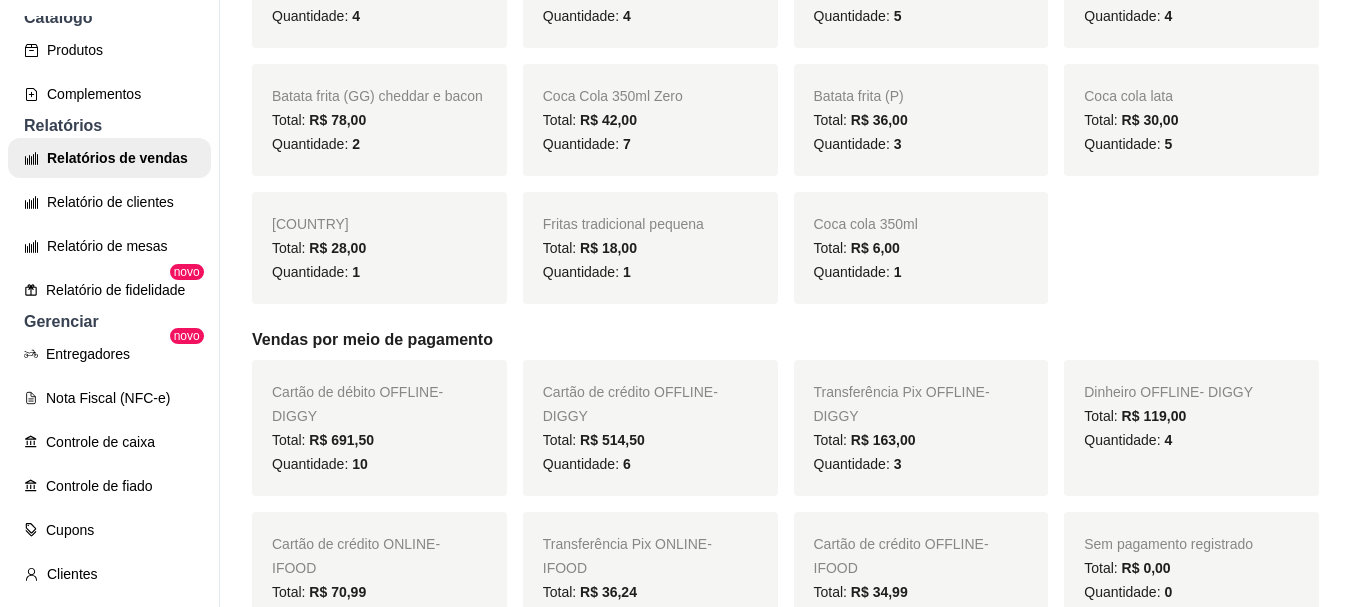 scroll, scrollTop: 643, scrollLeft: 0, axis: vertical 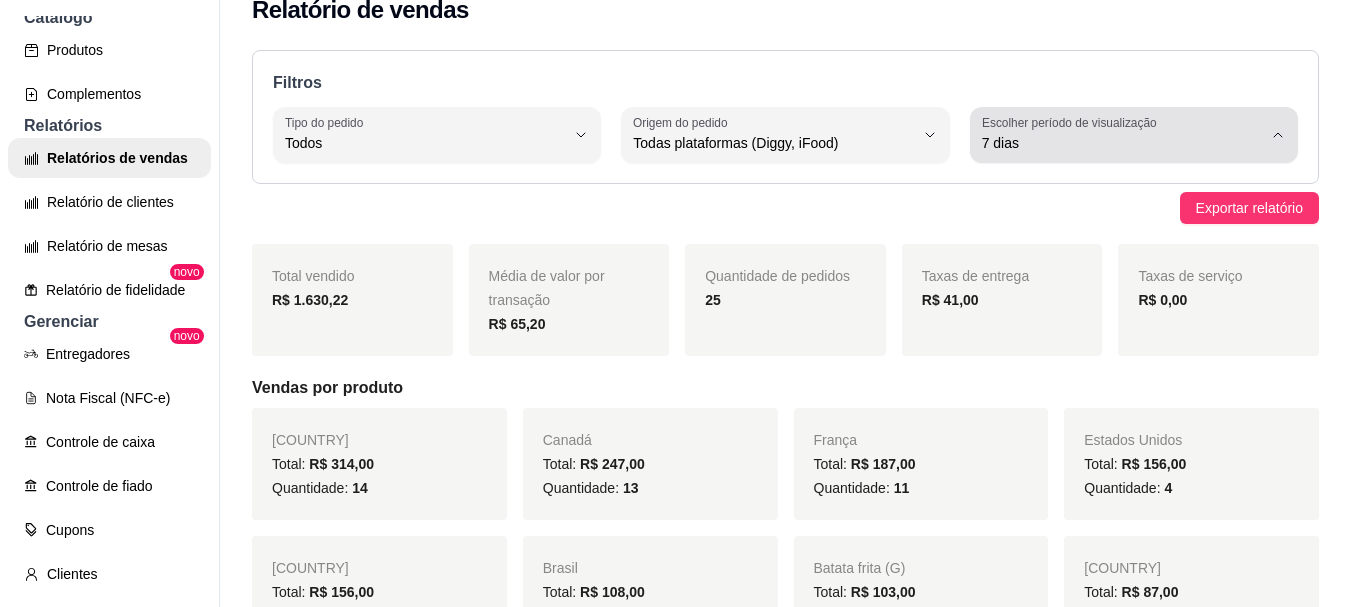 click on "7 dias" at bounding box center [1122, 143] 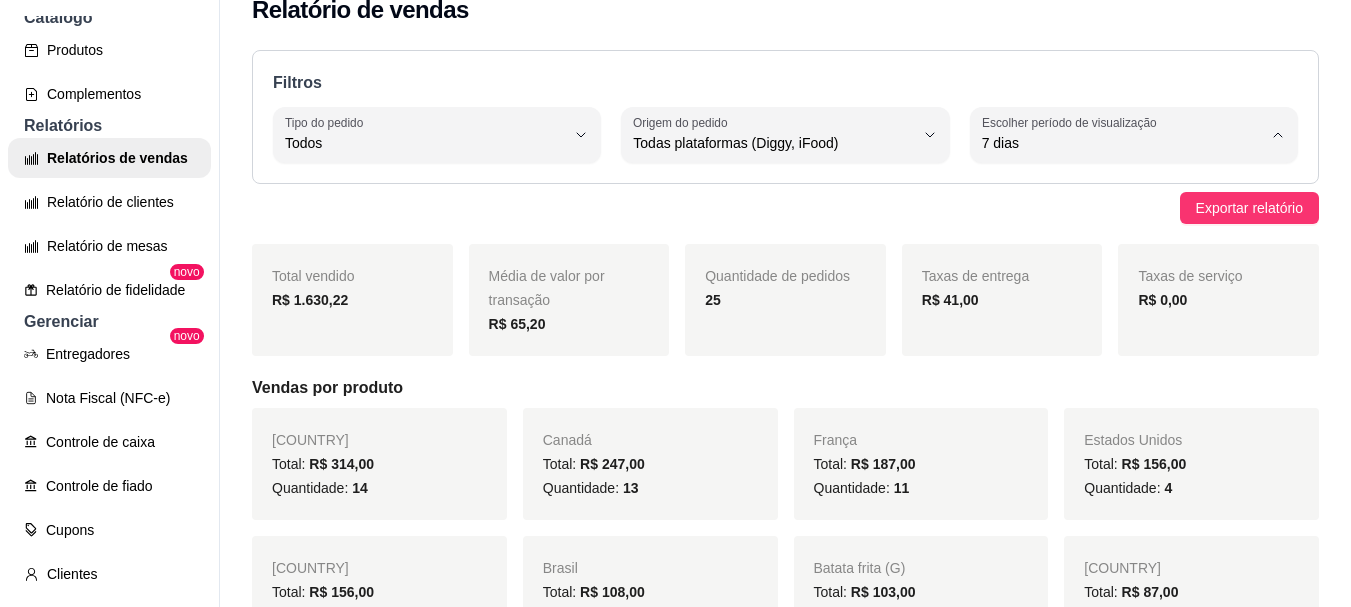 click on "7 dias" at bounding box center (1111, 256) 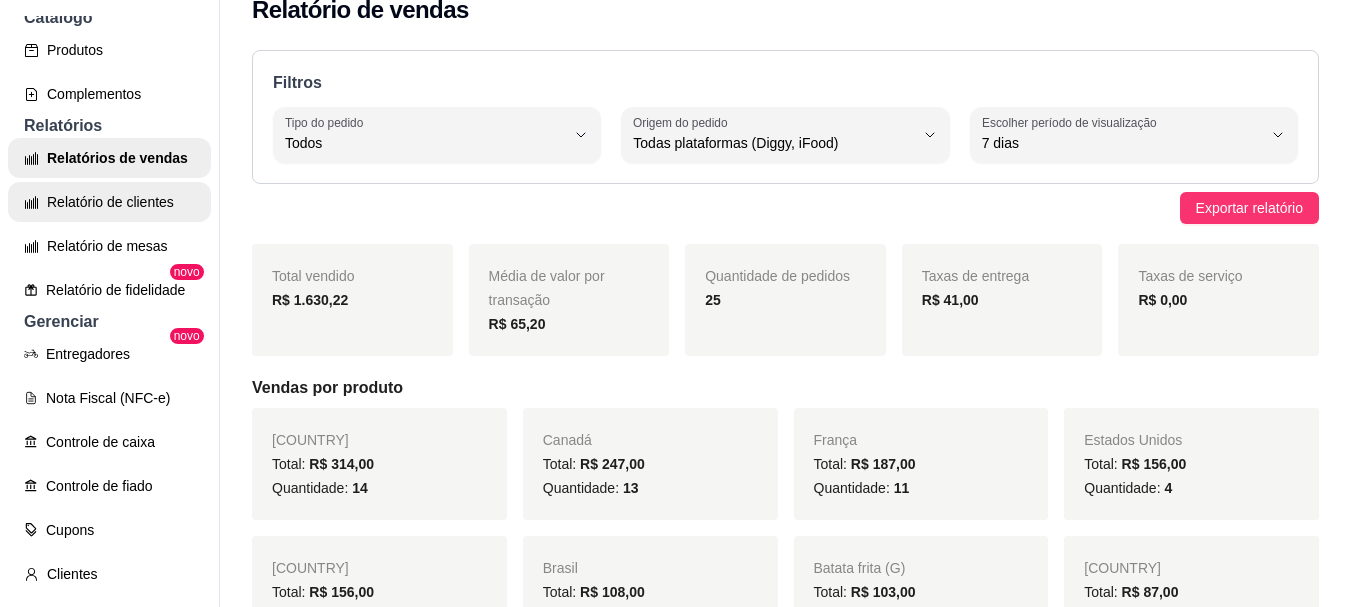 click on "Relatório de clientes" at bounding box center [109, 202] 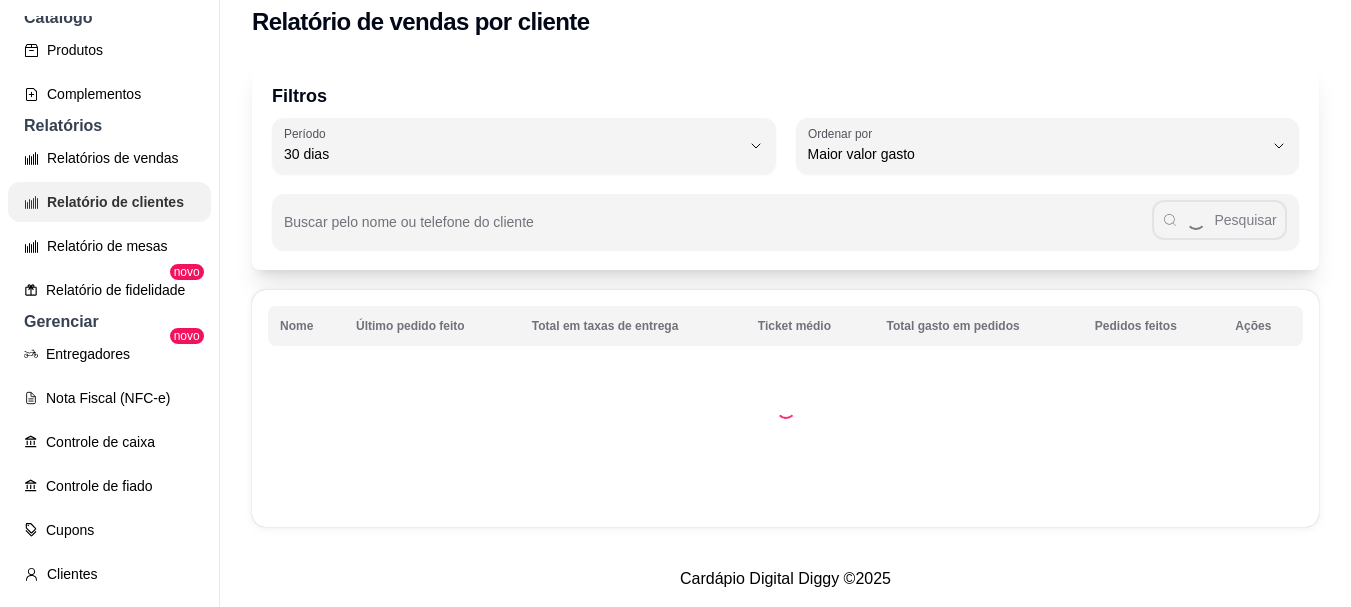 scroll, scrollTop: 0, scrollLeft: 0, axis: both 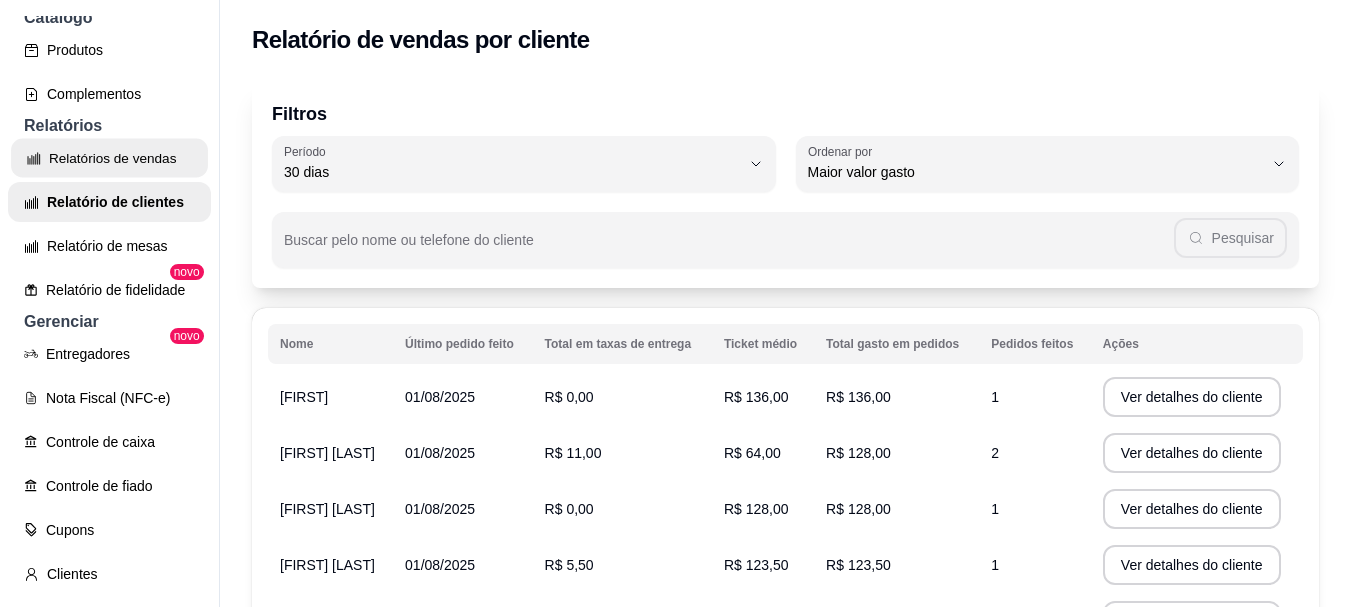 click on "Relatórios de vendas" at bounding box center (109, 158) 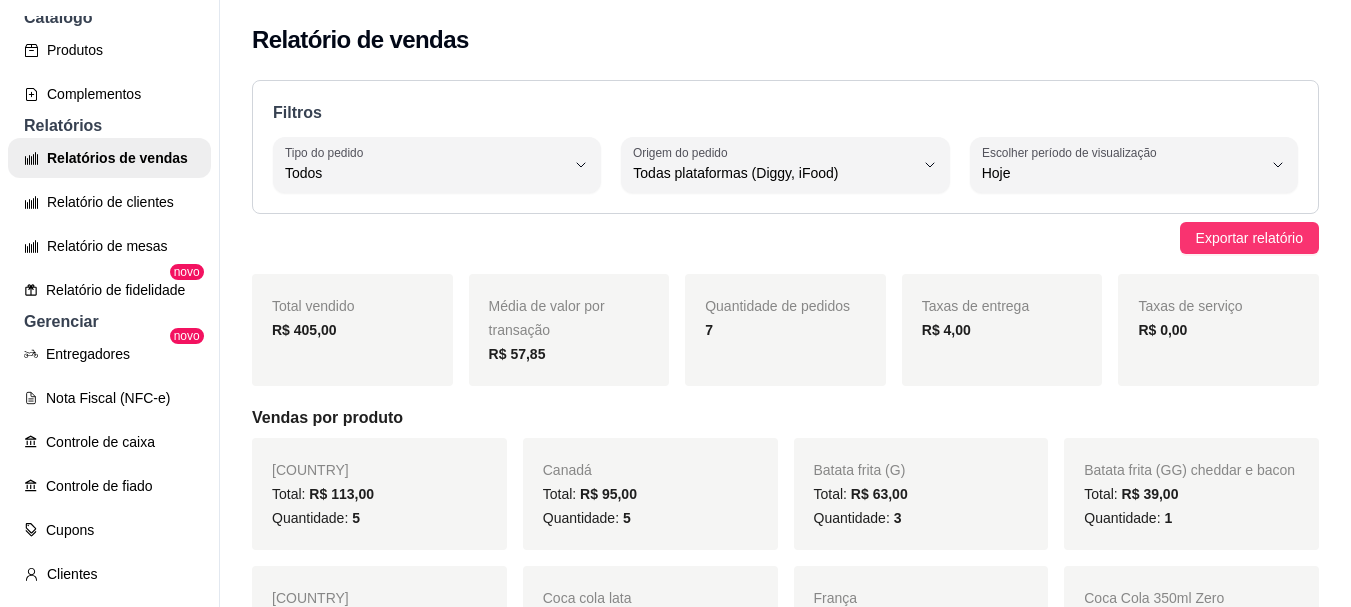 scroll, scrollTop: 518, scrollLeft: 0, axis: vertical 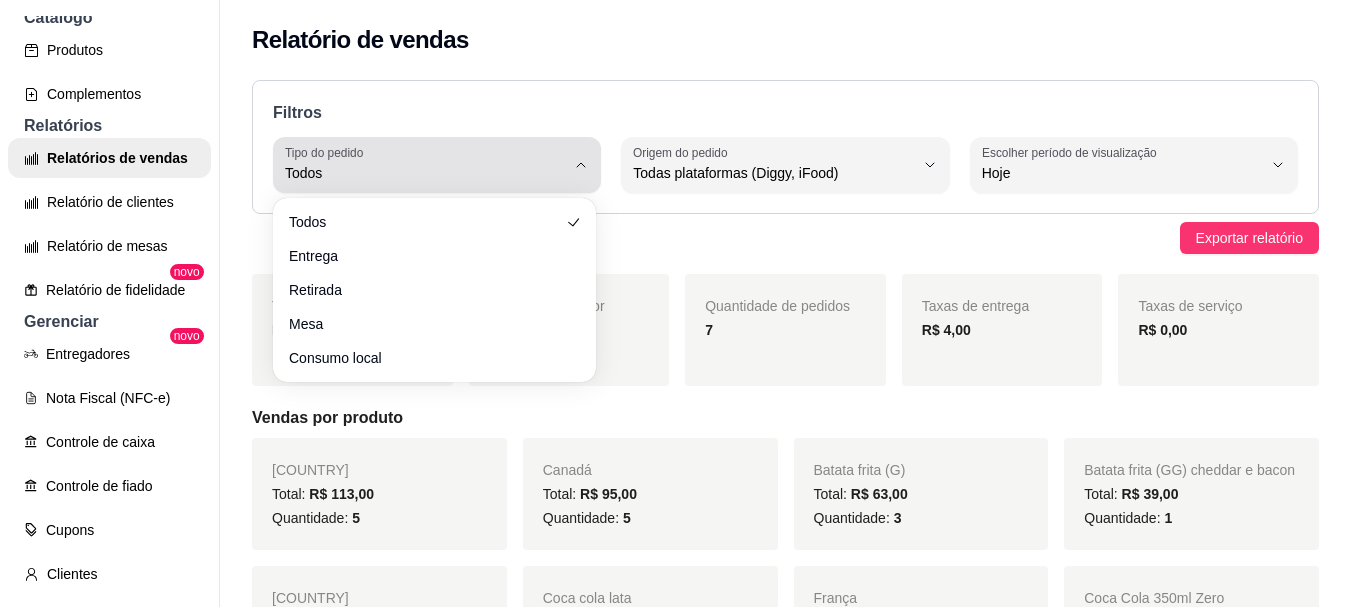 click on "Todos" at bounding box center (425, 165) 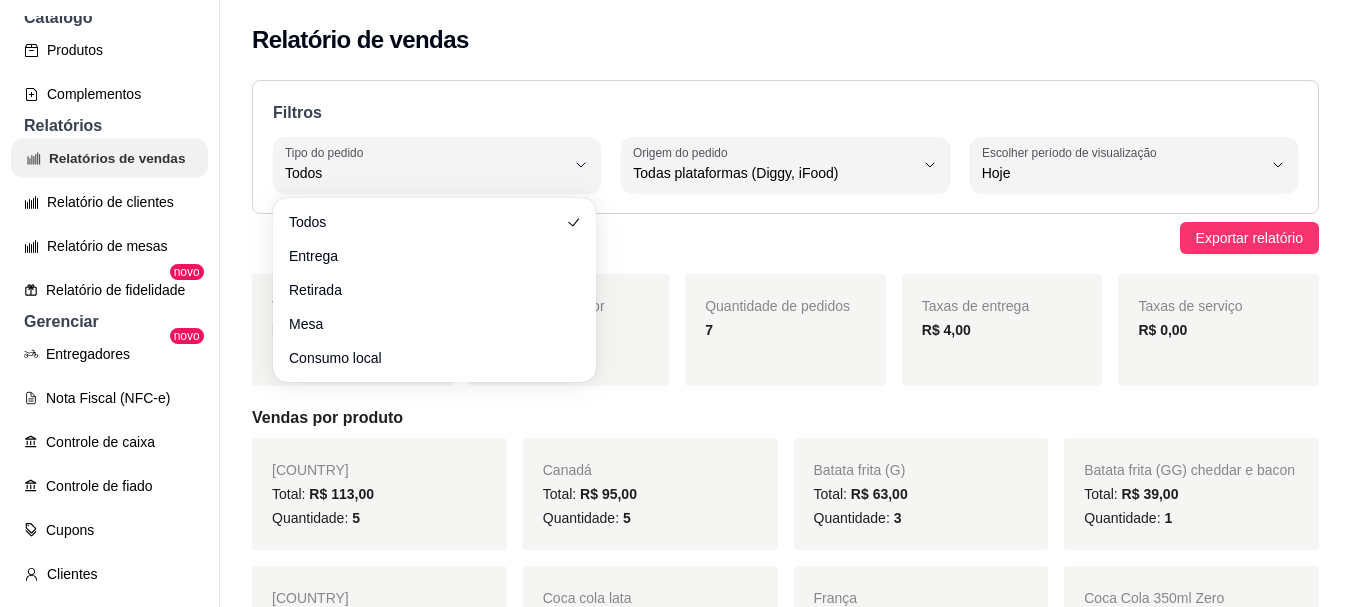 click on "Relatórios de vendas" at bounding box center (109, 158) 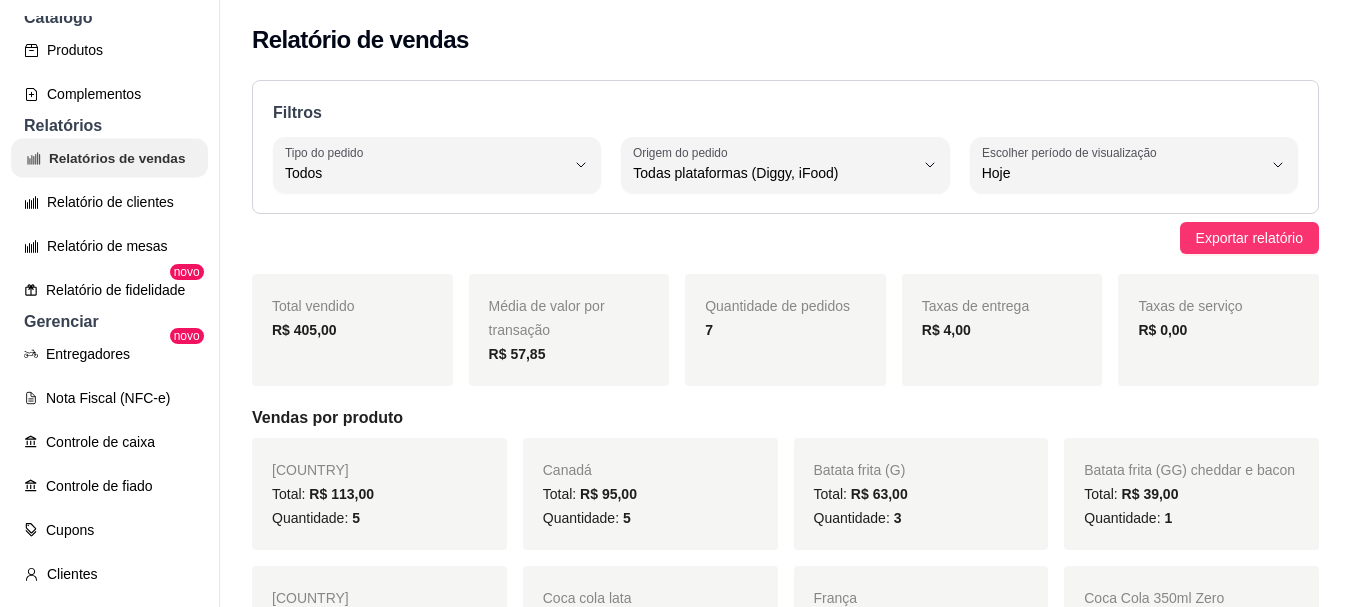 click on "Relatórios de vendas" at bounding box center (109, 158) 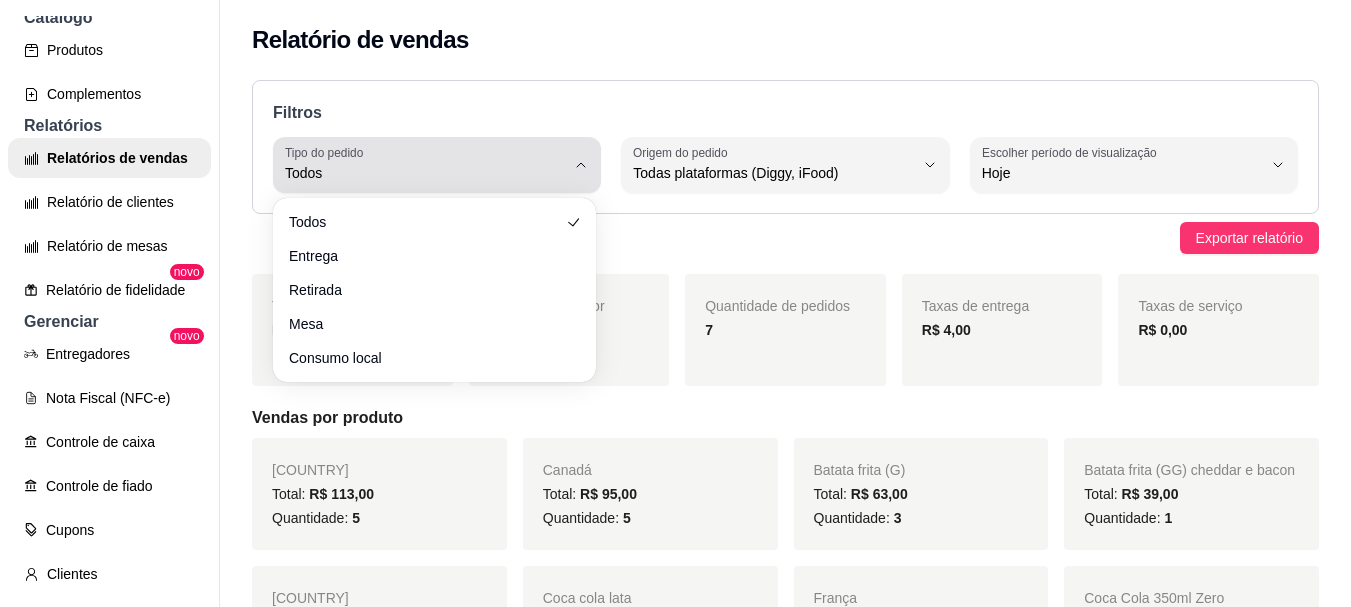 click on "Todos" at bounding box center [425, 173] 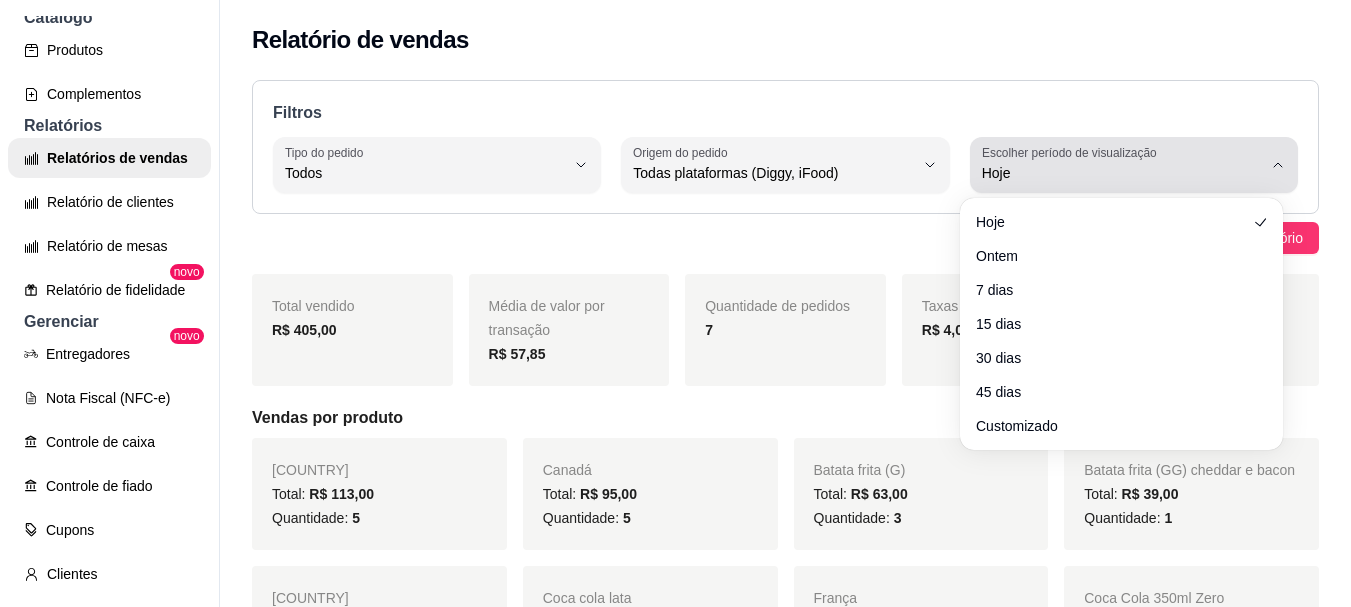 click on "Hoje" at bounding box center [1122, 173] 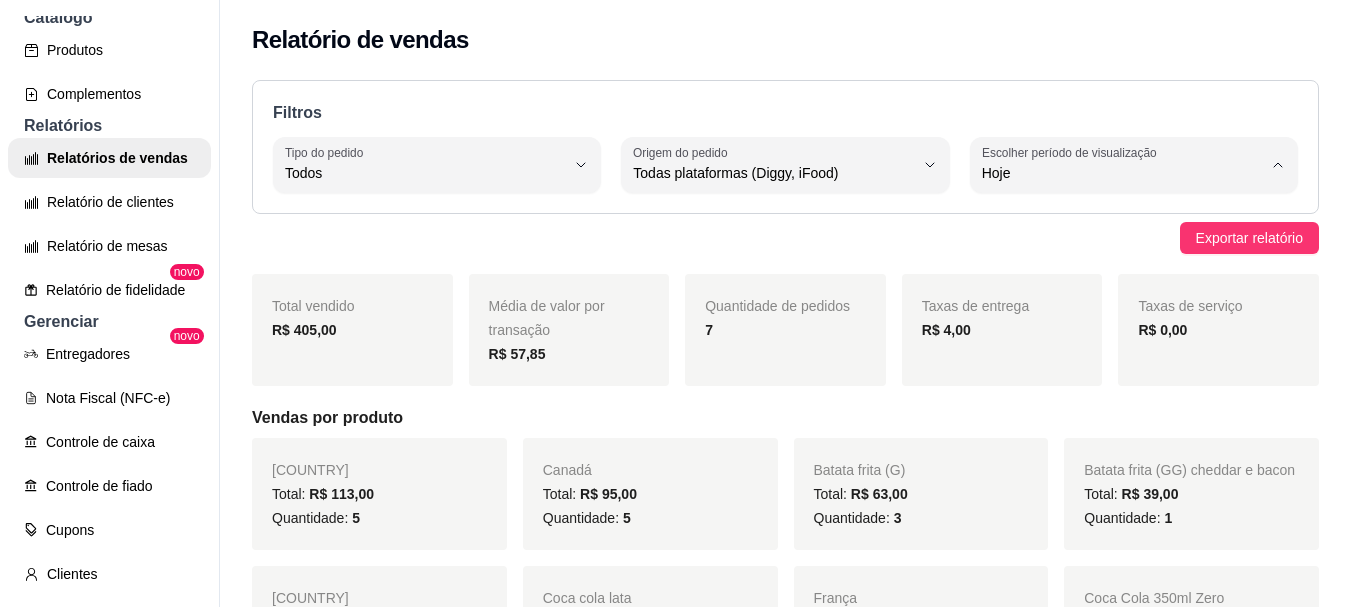 click on "Ontem" at bounding box center (1111, 253) 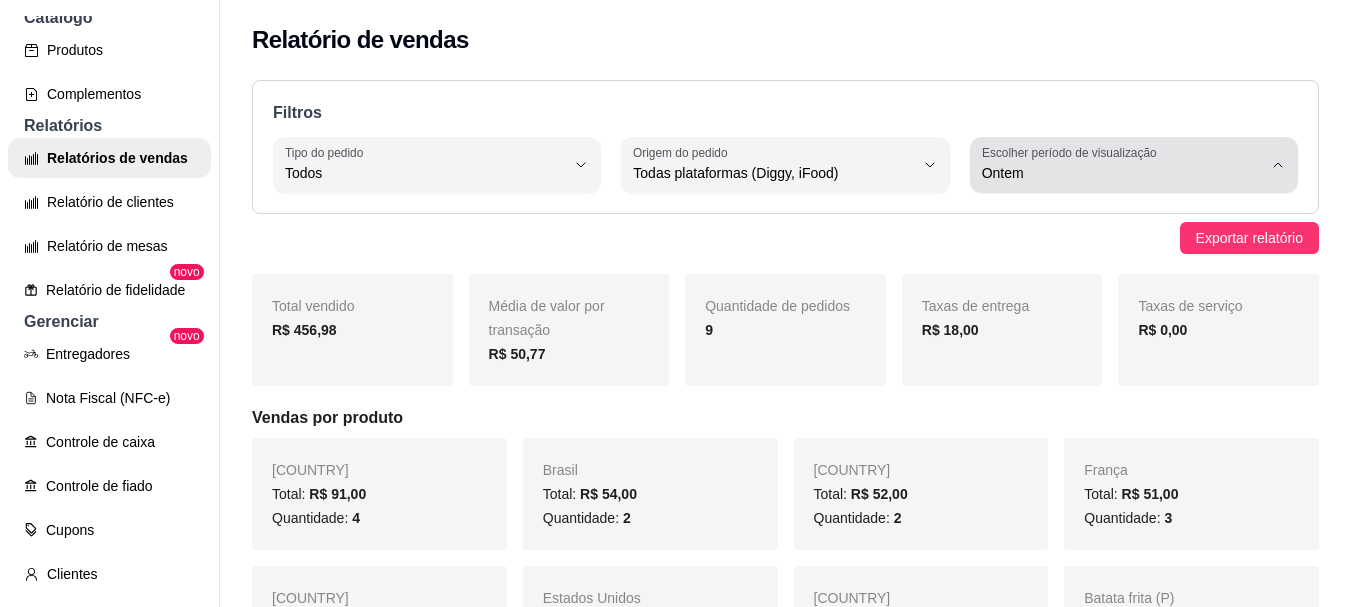 click on "Ontem" at bounding box center (1122, 173) 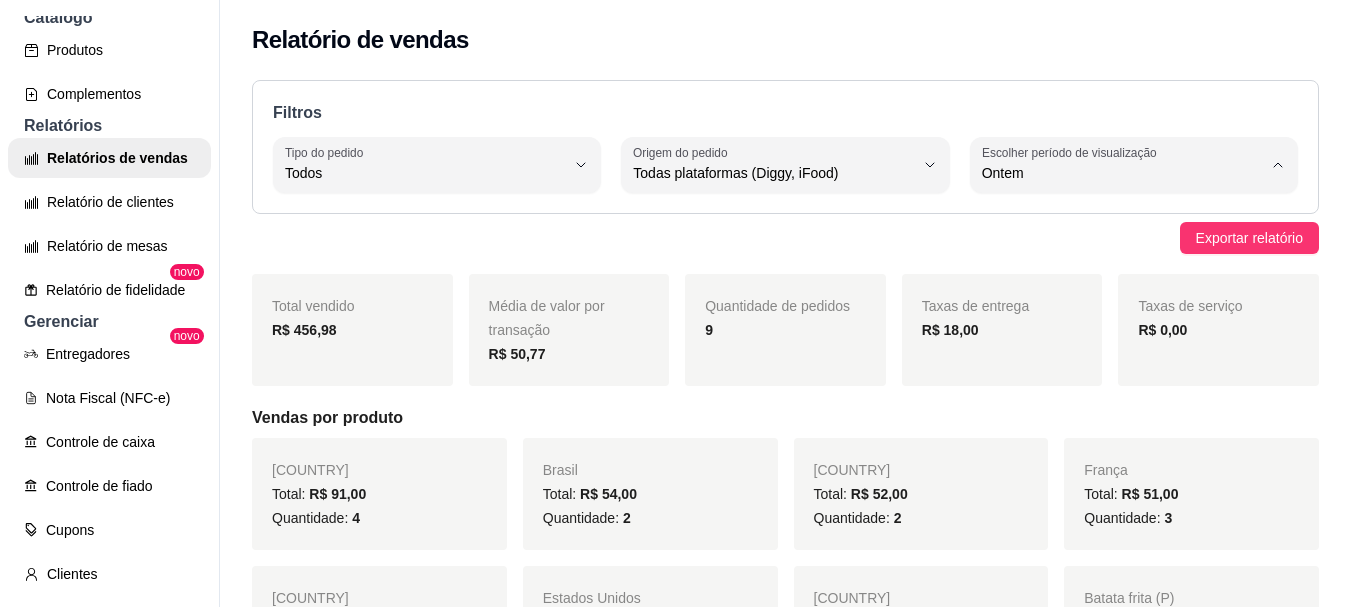 click on "7 dias" at bounding box center (1111, 286) 